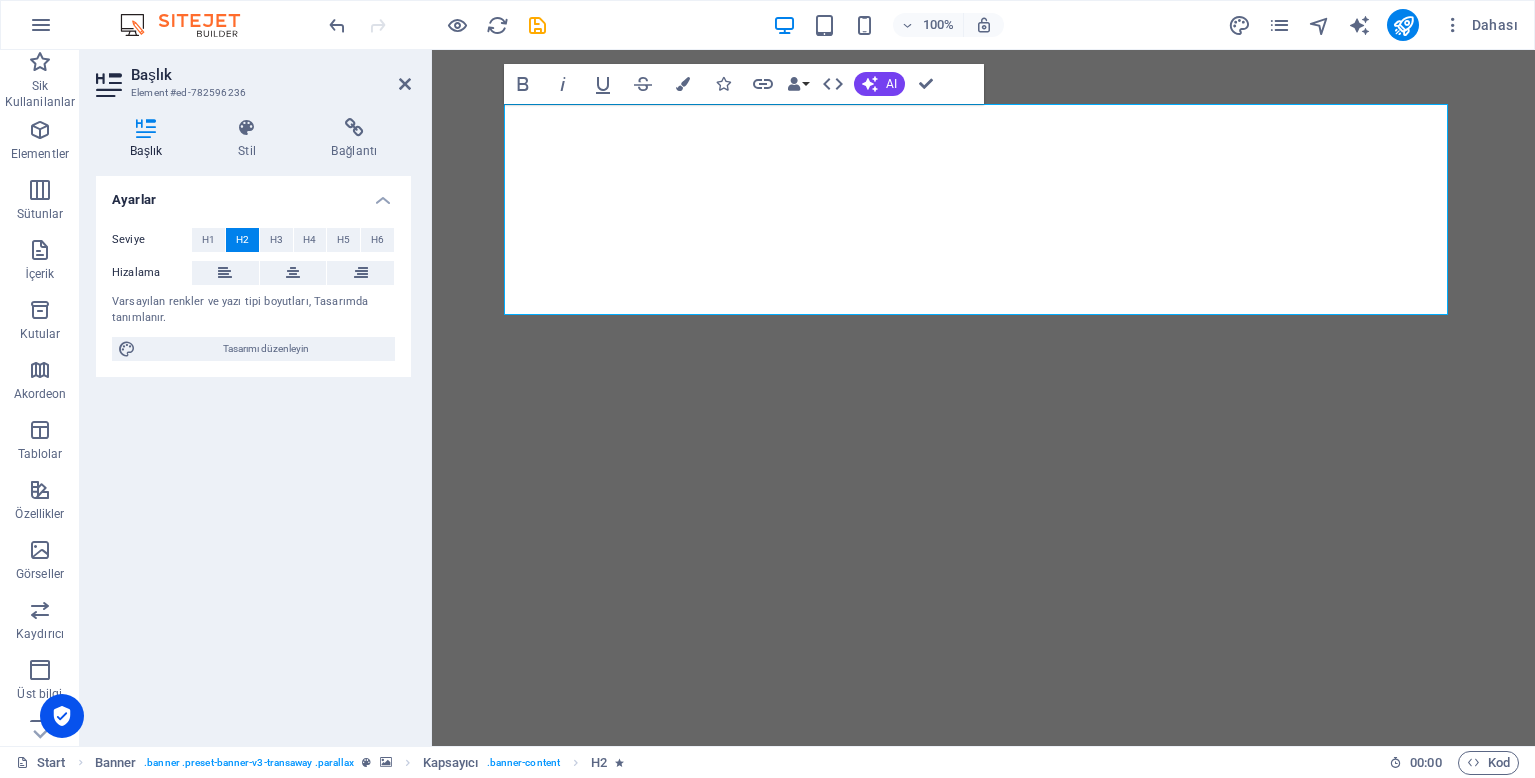 scroll, scrollTop: 0, scrollLeft: 0, axis: both 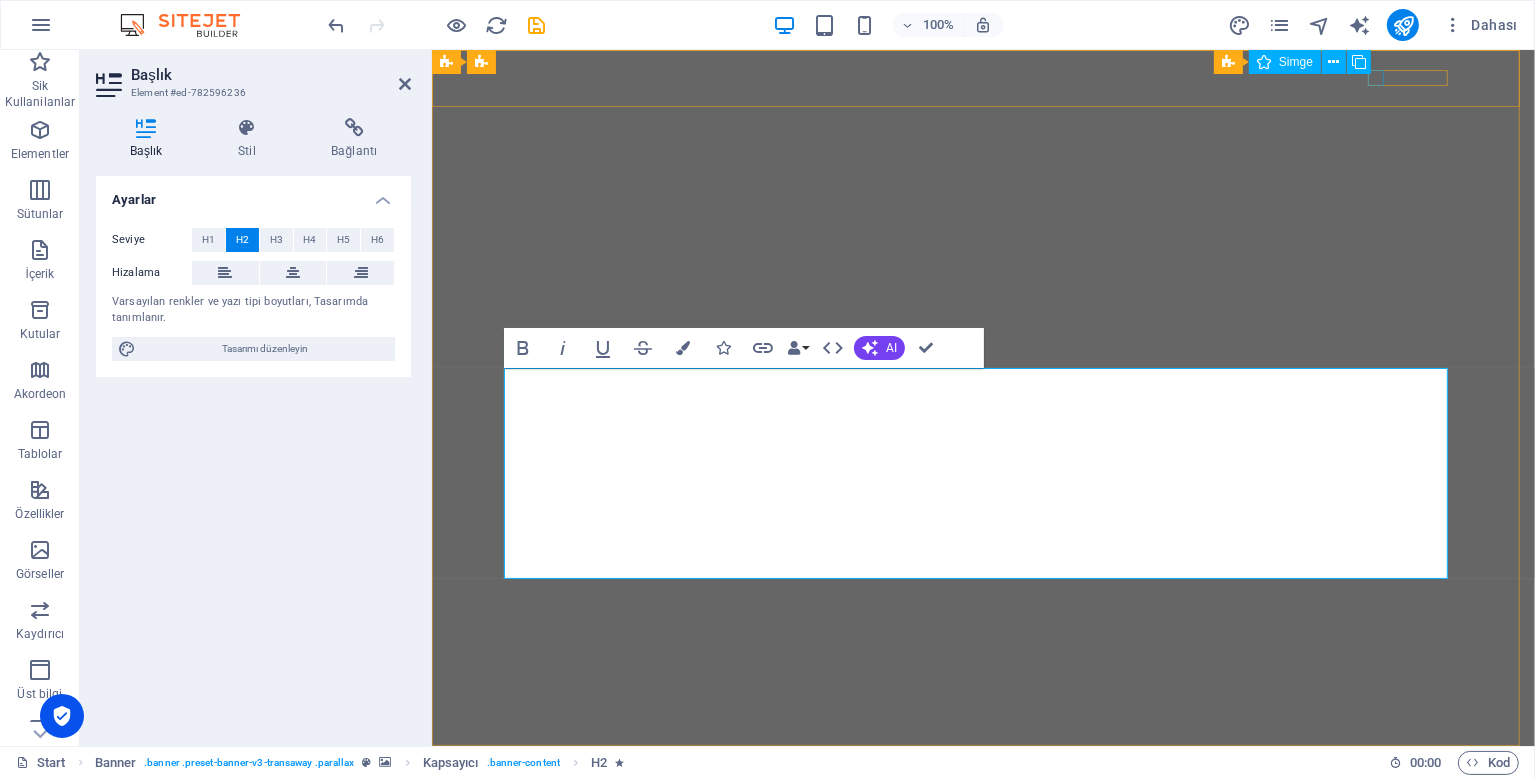 click at bounding box center (983, 846) 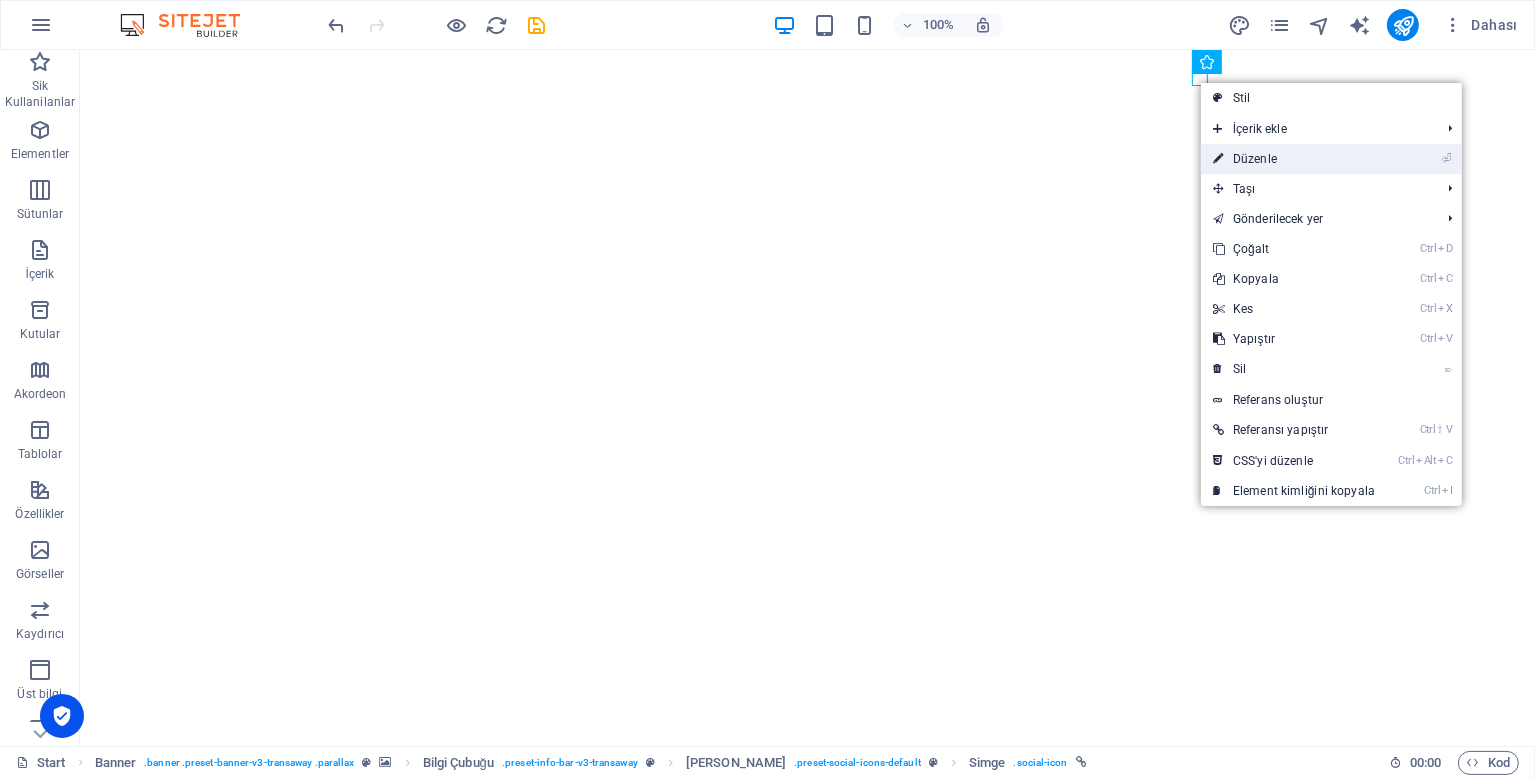 click on "⏎  Düzenle" at bounding box center [1294, 159] 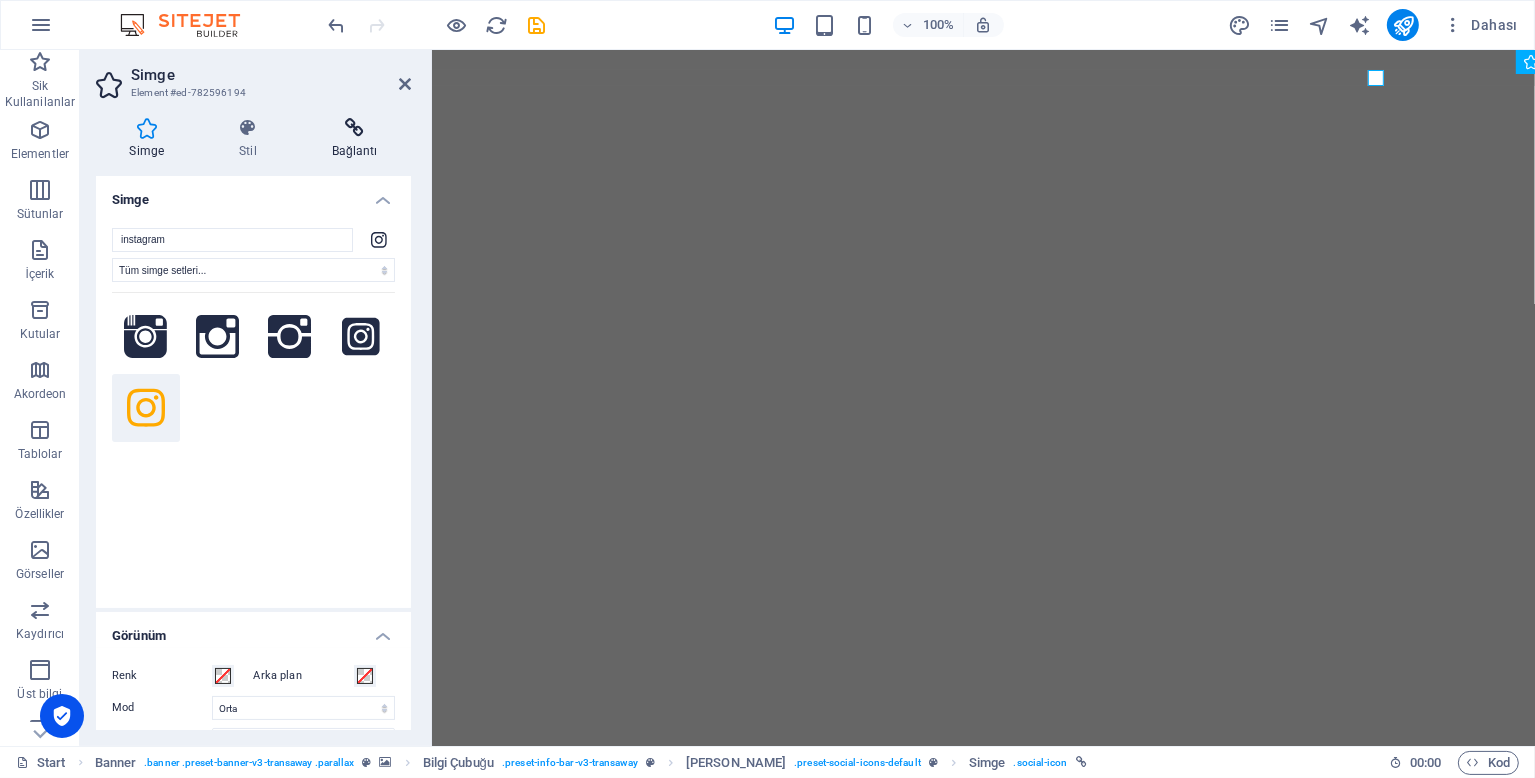 click at bounding box center (354, 128) 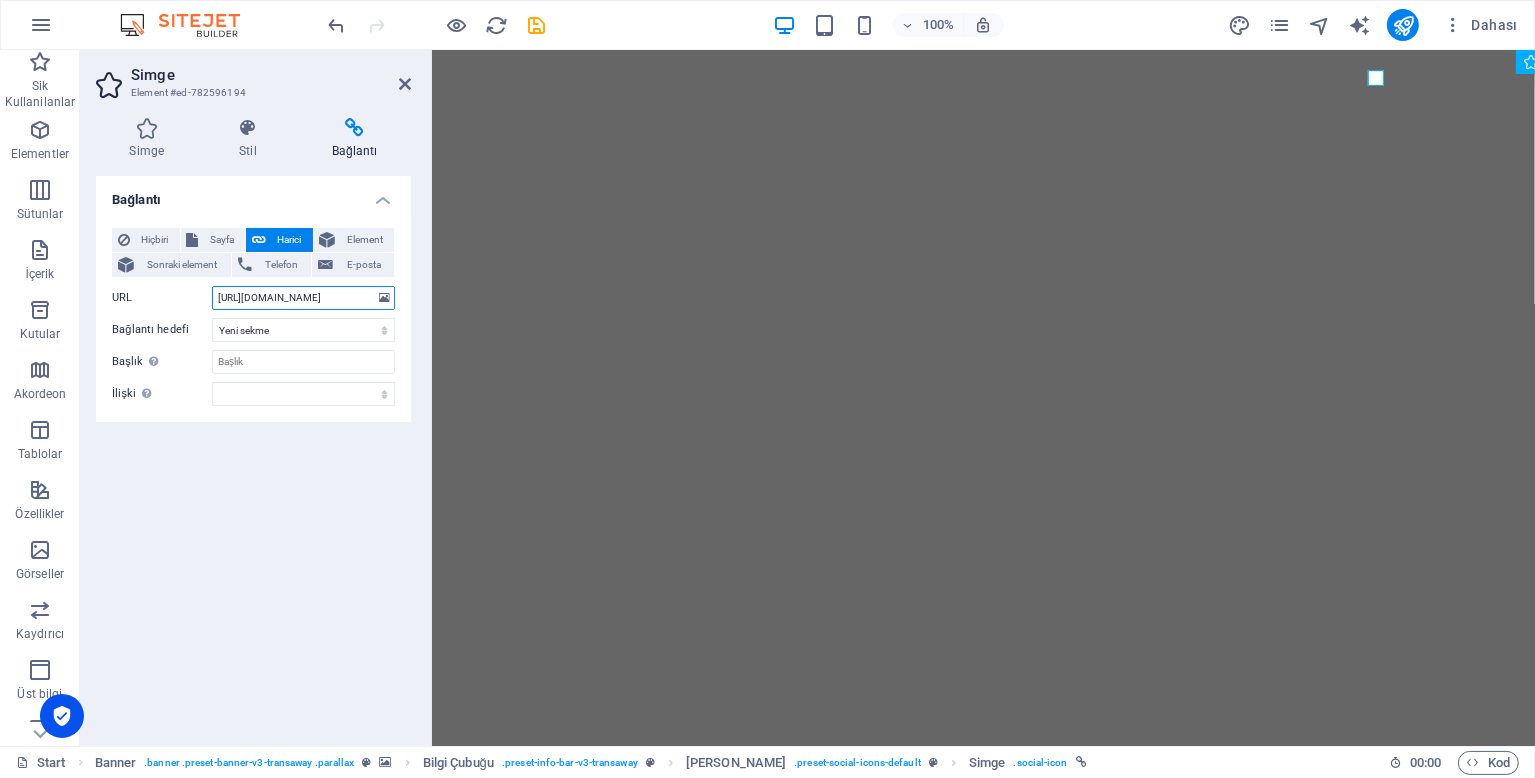 click on "[URL][DOMAIN_NAME]" at bounding box center [303, 298] 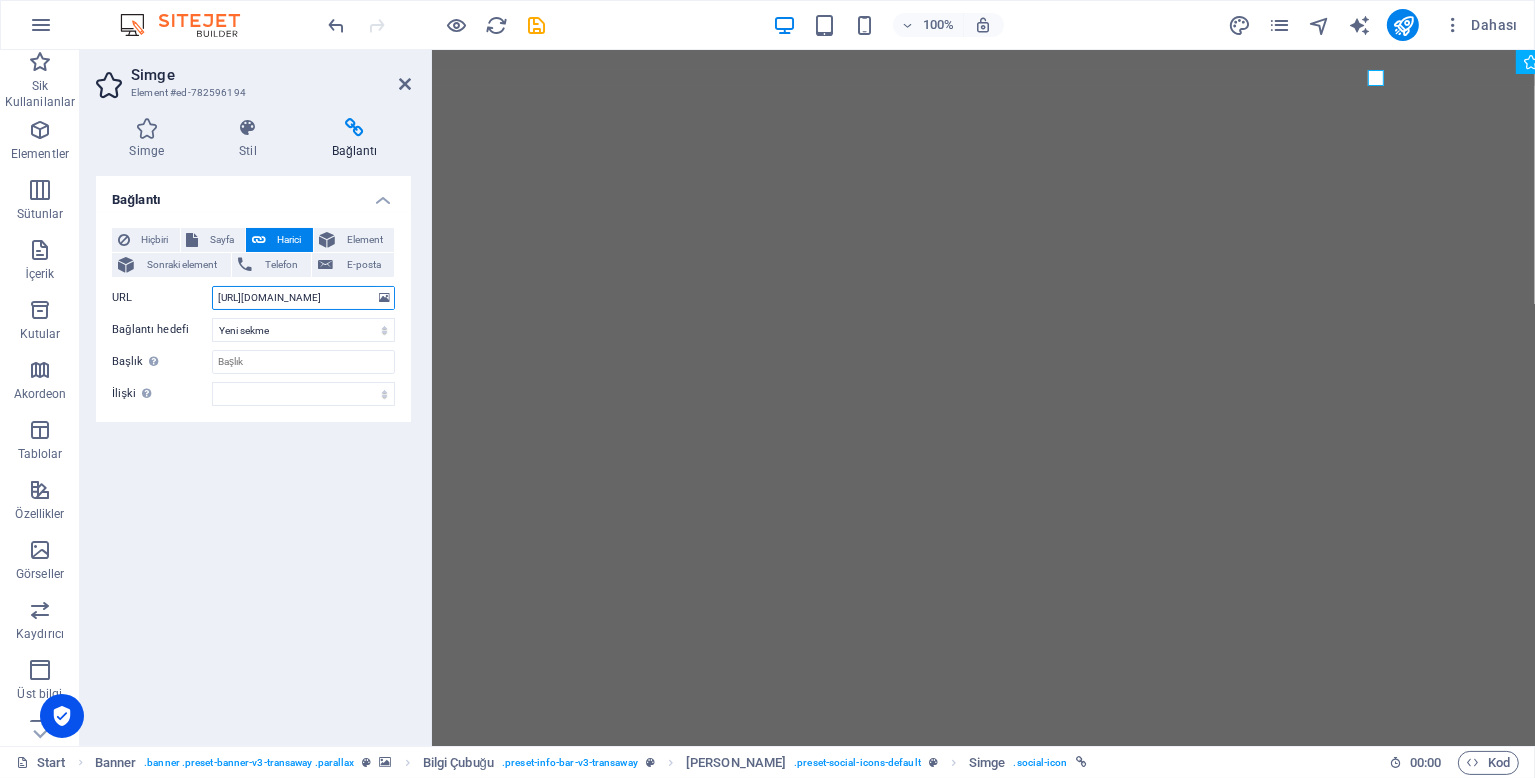 paste on "sintercorporation?igsh=bXdydnR3NThlb3Vu" 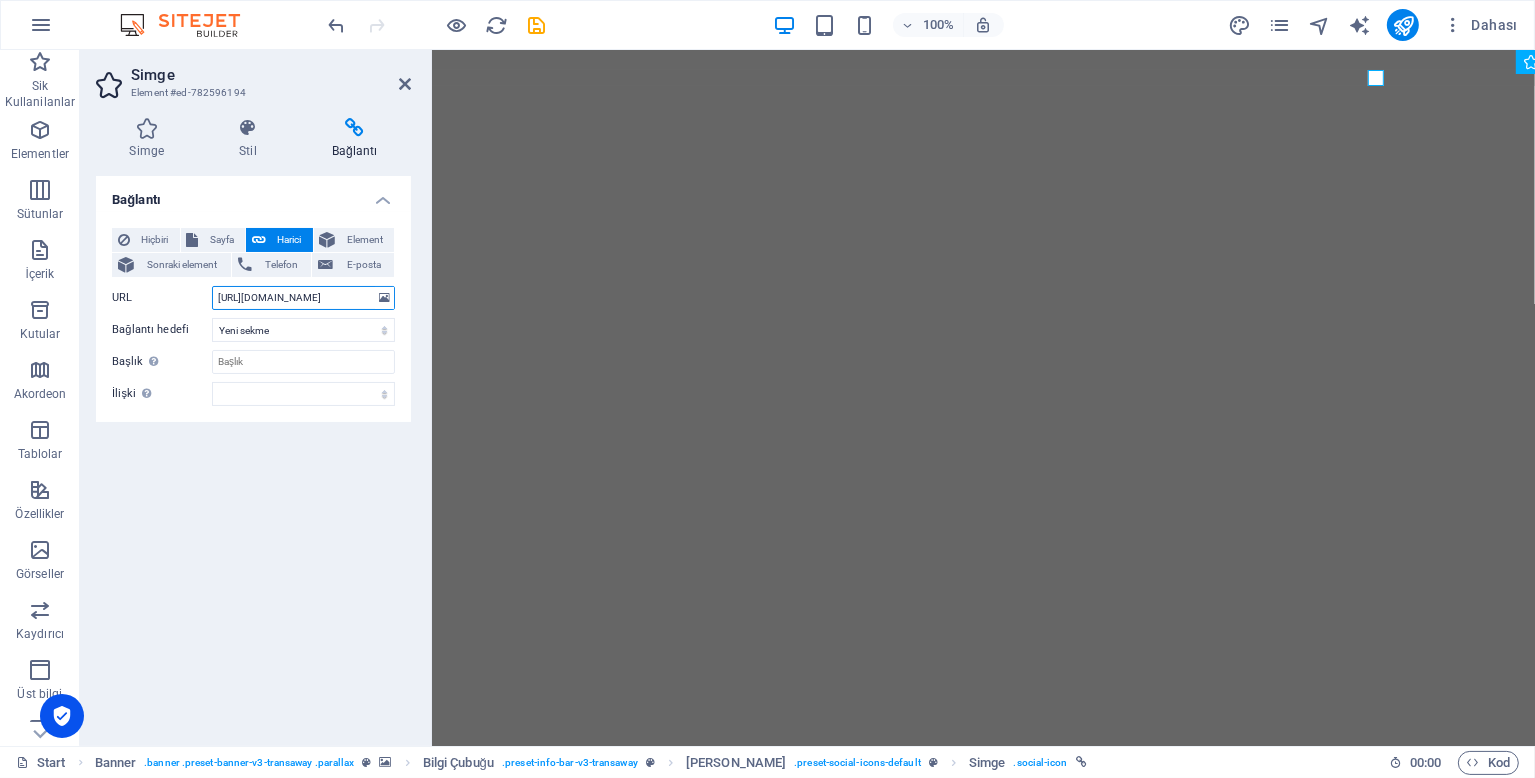 type on "[URL][DOMAIN_NAME]" 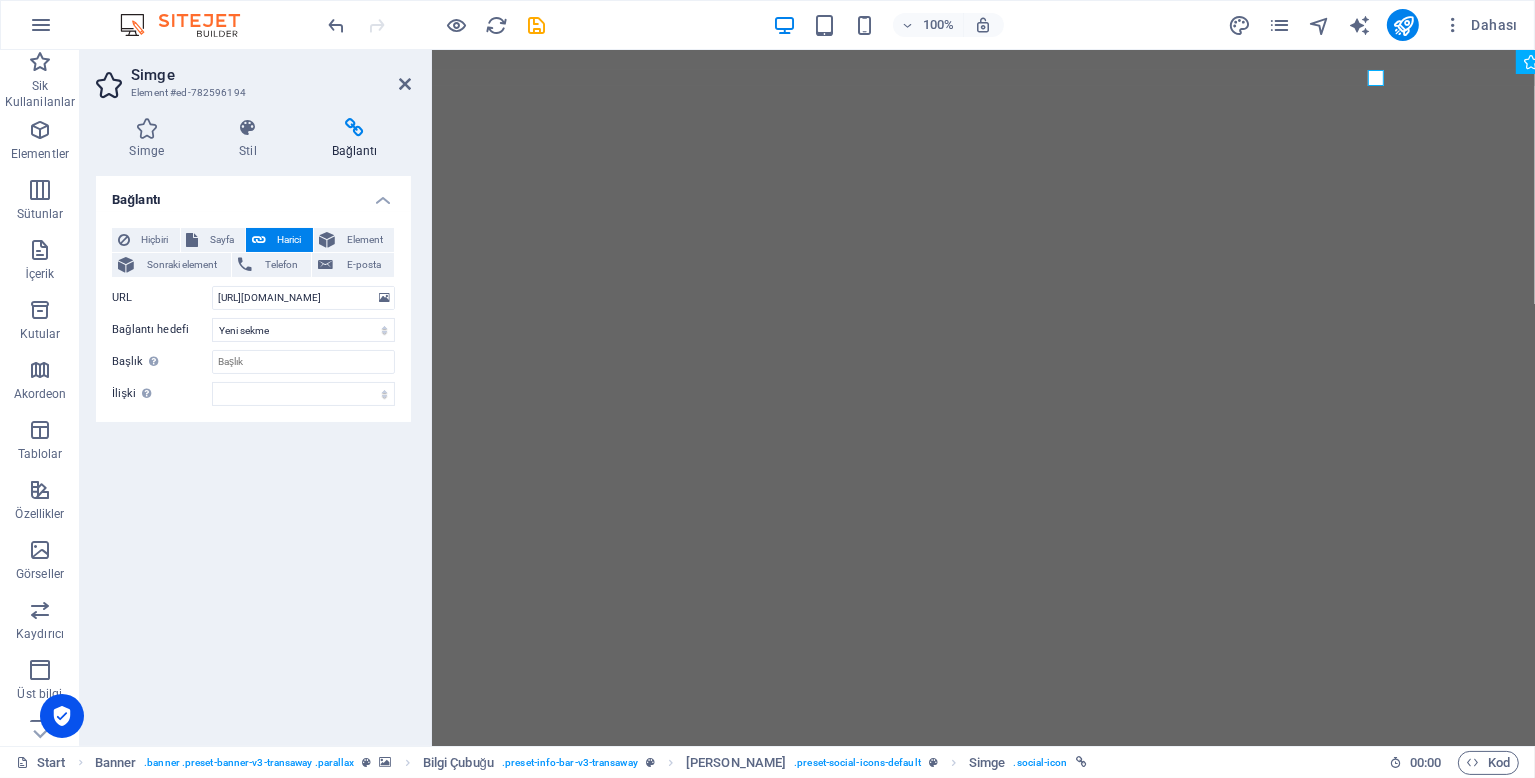 click on "Bağlantı Hiçbiri Sayfa Harici Element Sonraki element Telefon E-posta Sayfa Start Subpage Legal Notice Privacy Element
URL [URL][DOMAIN_NAME] Telefon E-posta Bağlantı hedefi Yeni sekme Aynı sekme Kaplama Başlık Ek bağlantı tanımının bağlantı metniyle aynı olmaması gerekir. Başlık, genellikle fare elementin üzerine geldiğinde bir araç ipucu metni olarak gösterilir. [DEMOGRAPHIC_DATA]sizse boş bırak. İlişki Bu bağlantının bağlantı hedefiyle ilişkisini  ayarlar. Örneğin; "nofollow" (izleme) değeri, arama motorlarına bağlantıyı izleme talimatı verir. Boş bırakılabilir. alternate oluşturan bookmark harici yardım lisans ileri nofollow noreferrer noopener önceki arayın etiket" at bounding box center (253, 453) 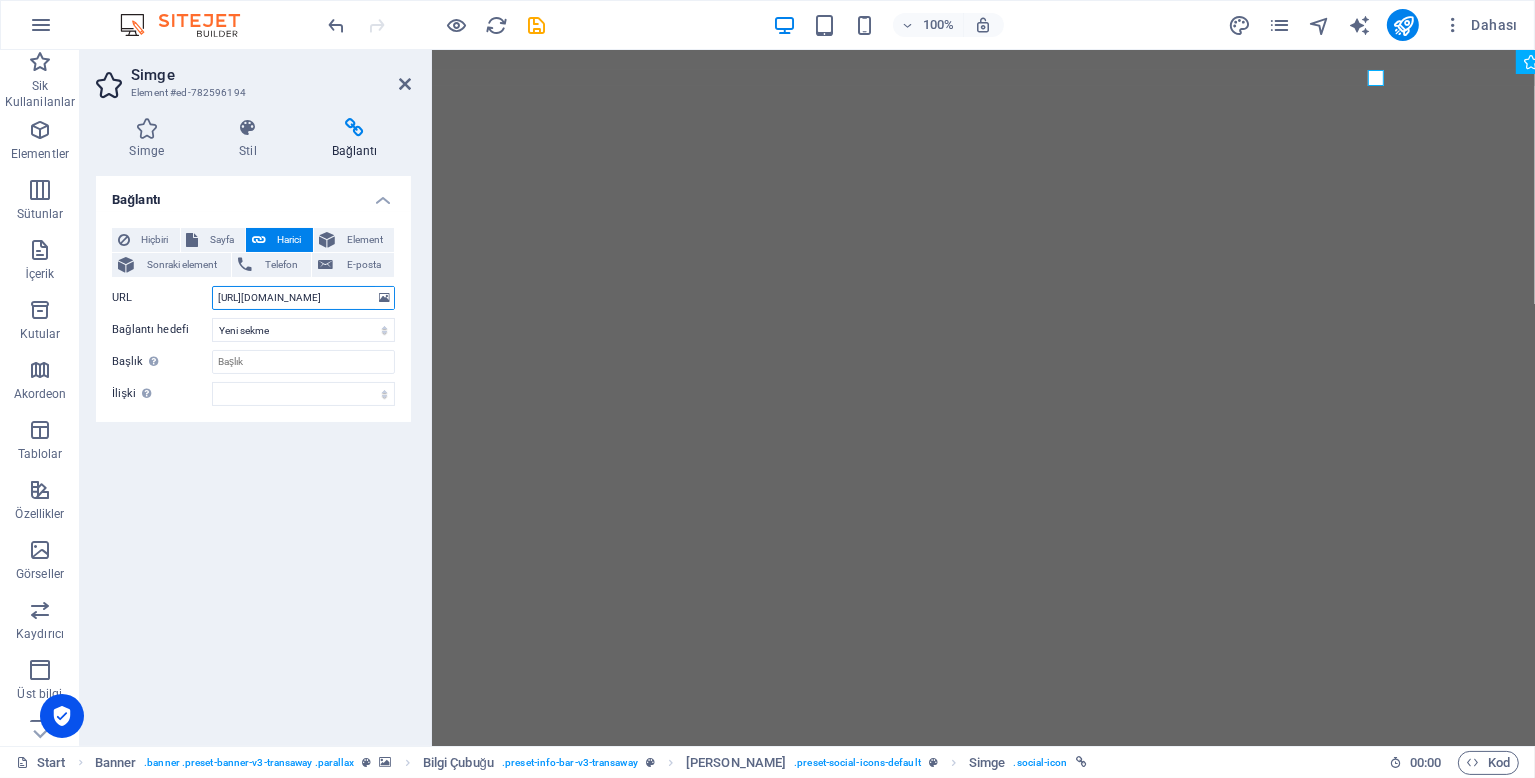 click on "[URL][DOMAIN_NAME]" at bounding box center (303, 298) 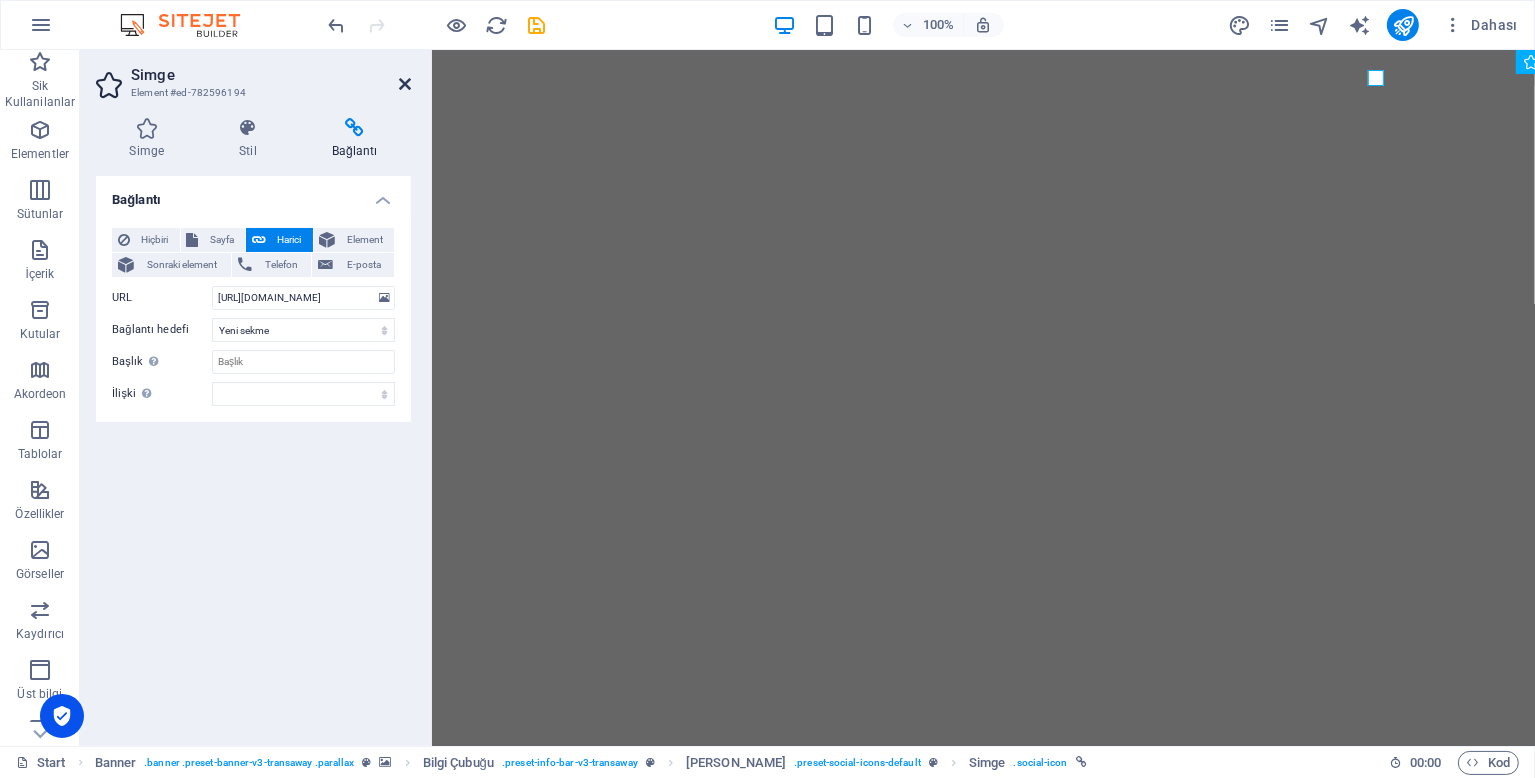 click at bounding box center (405, 84) 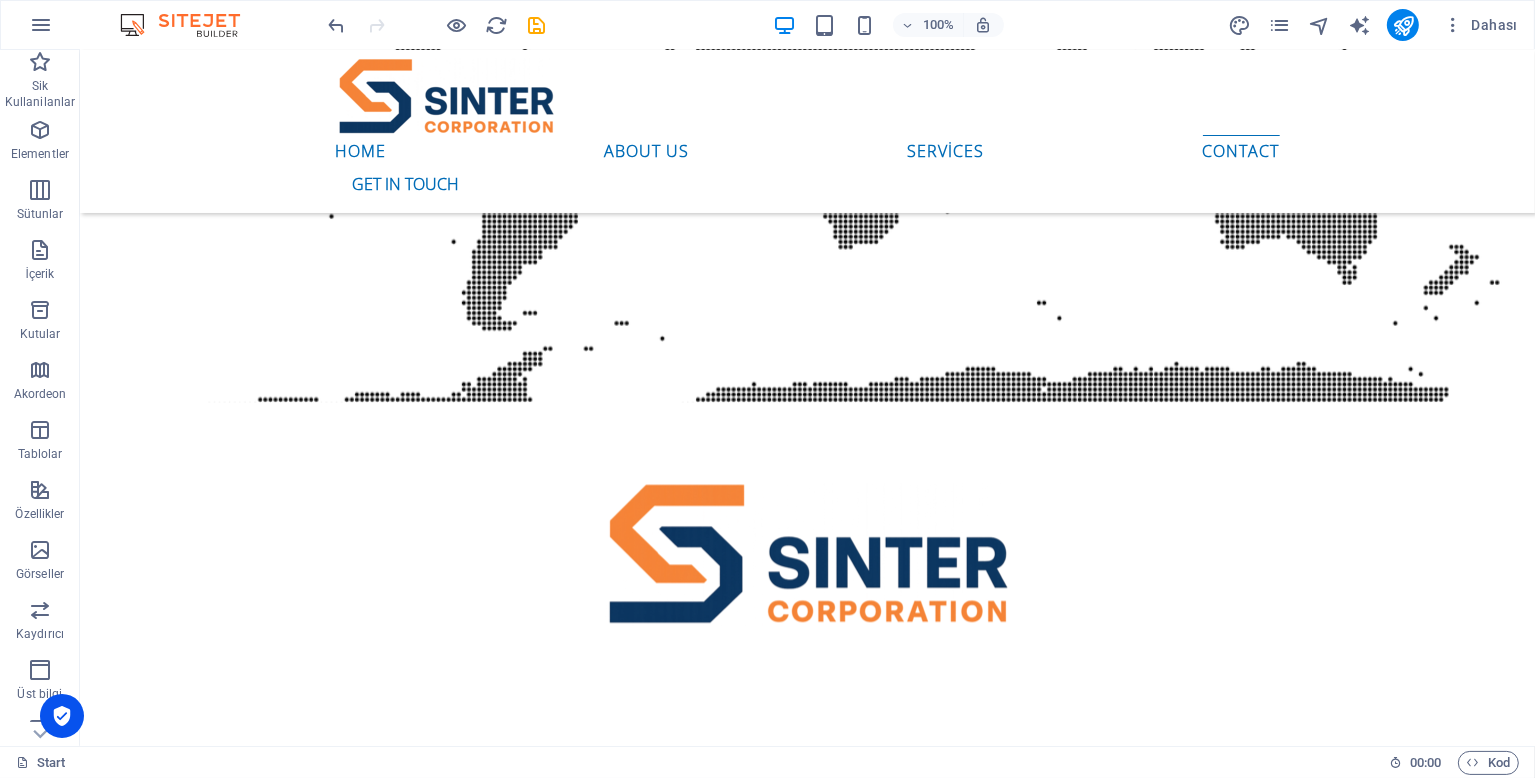 scroll, scrollTop: 4481, scrollLeft: 0, axis: vertical 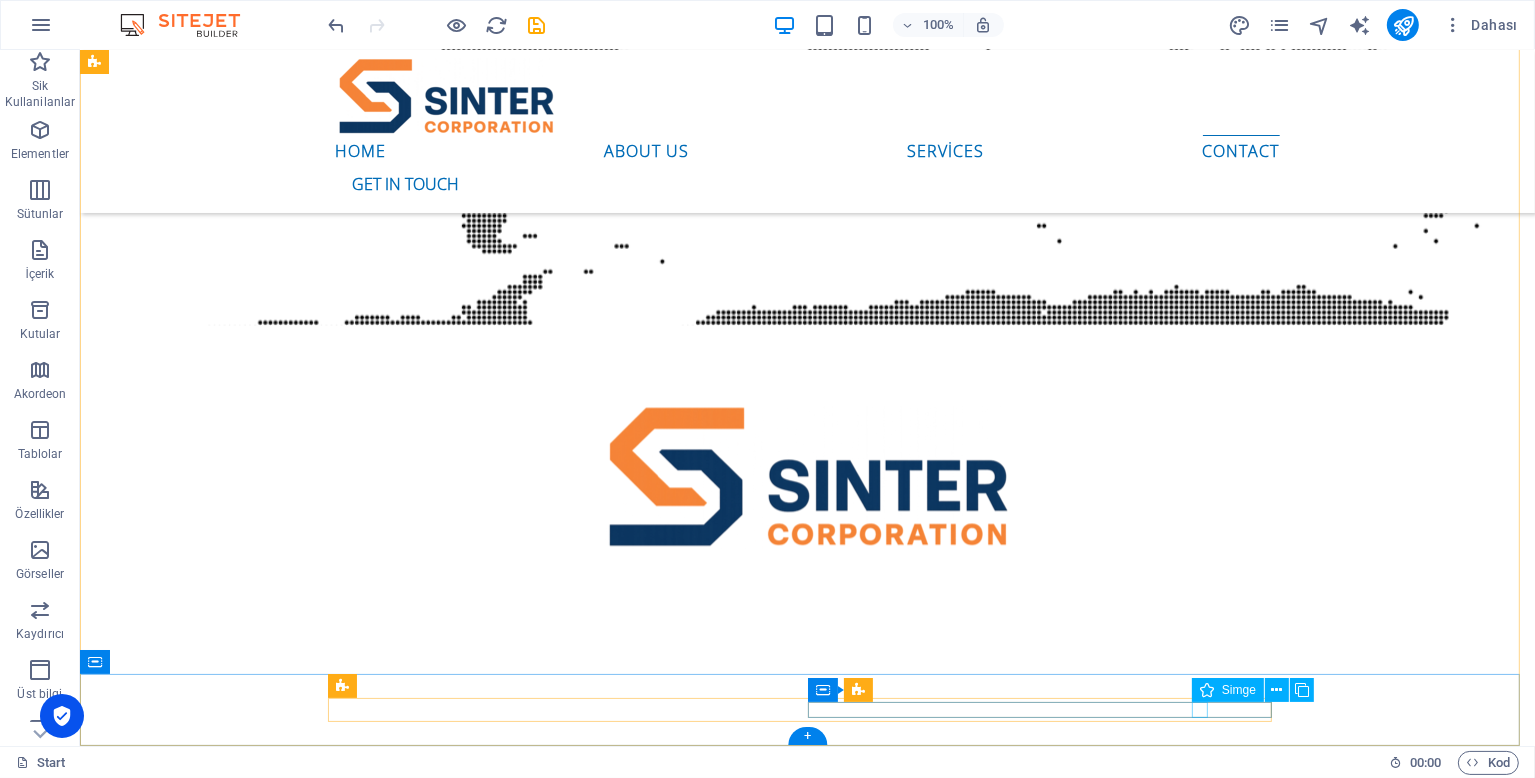 click at bounding box center [807, 5822] 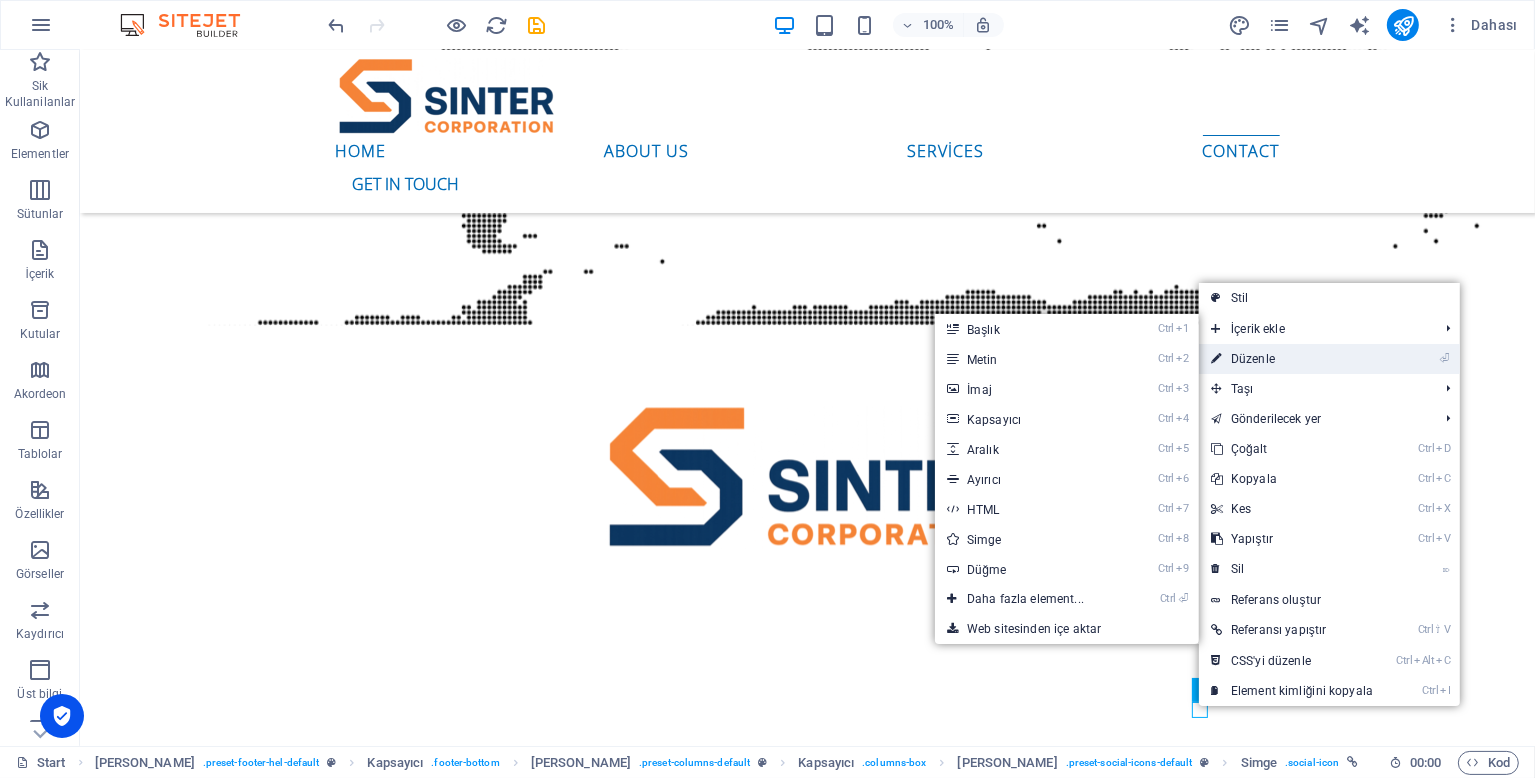 click on "⏎  Düzenle" at bounding box center (1292, 359) 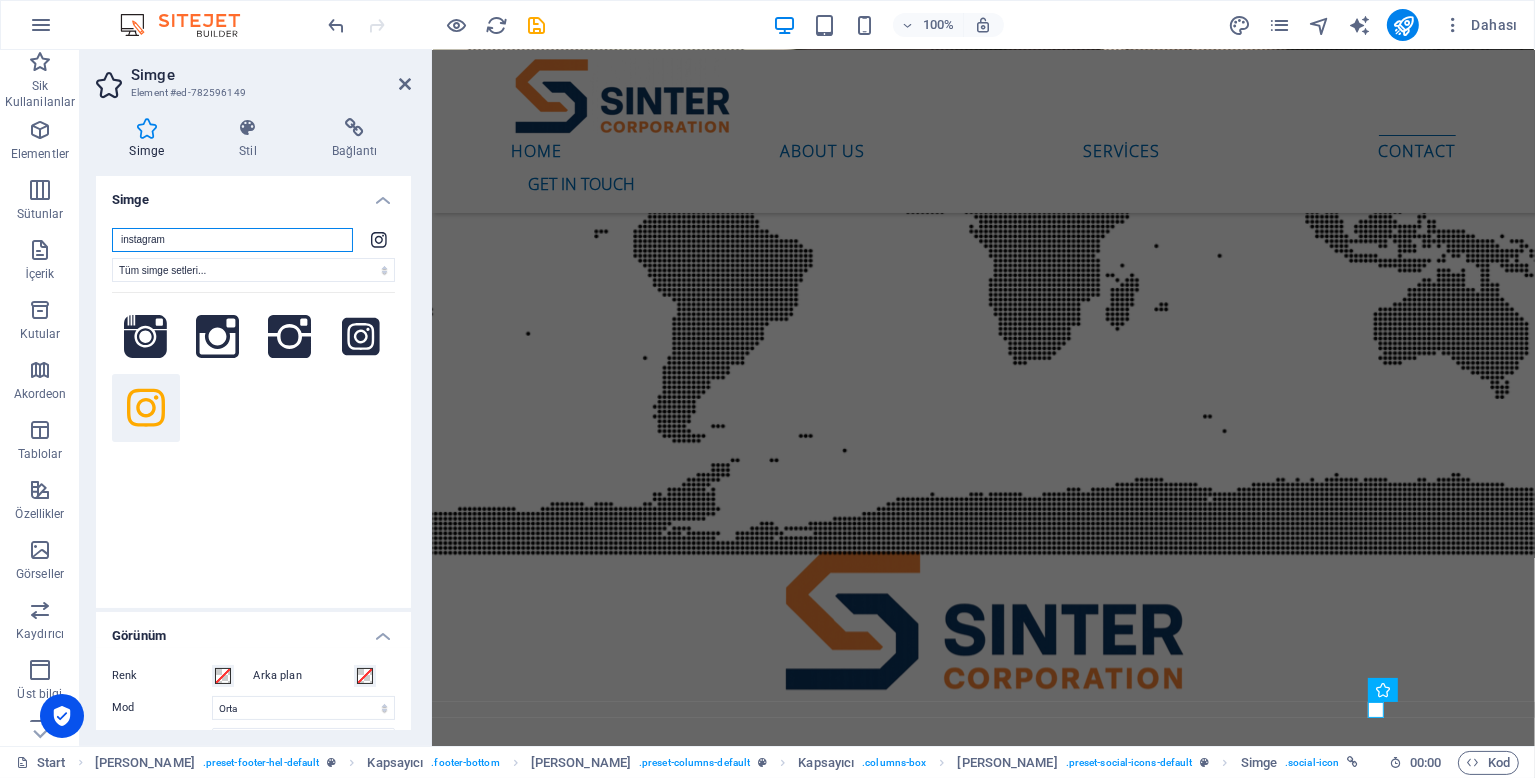 scroll, scrollTop: 4625, scrollLeft: 0, axis: vertical 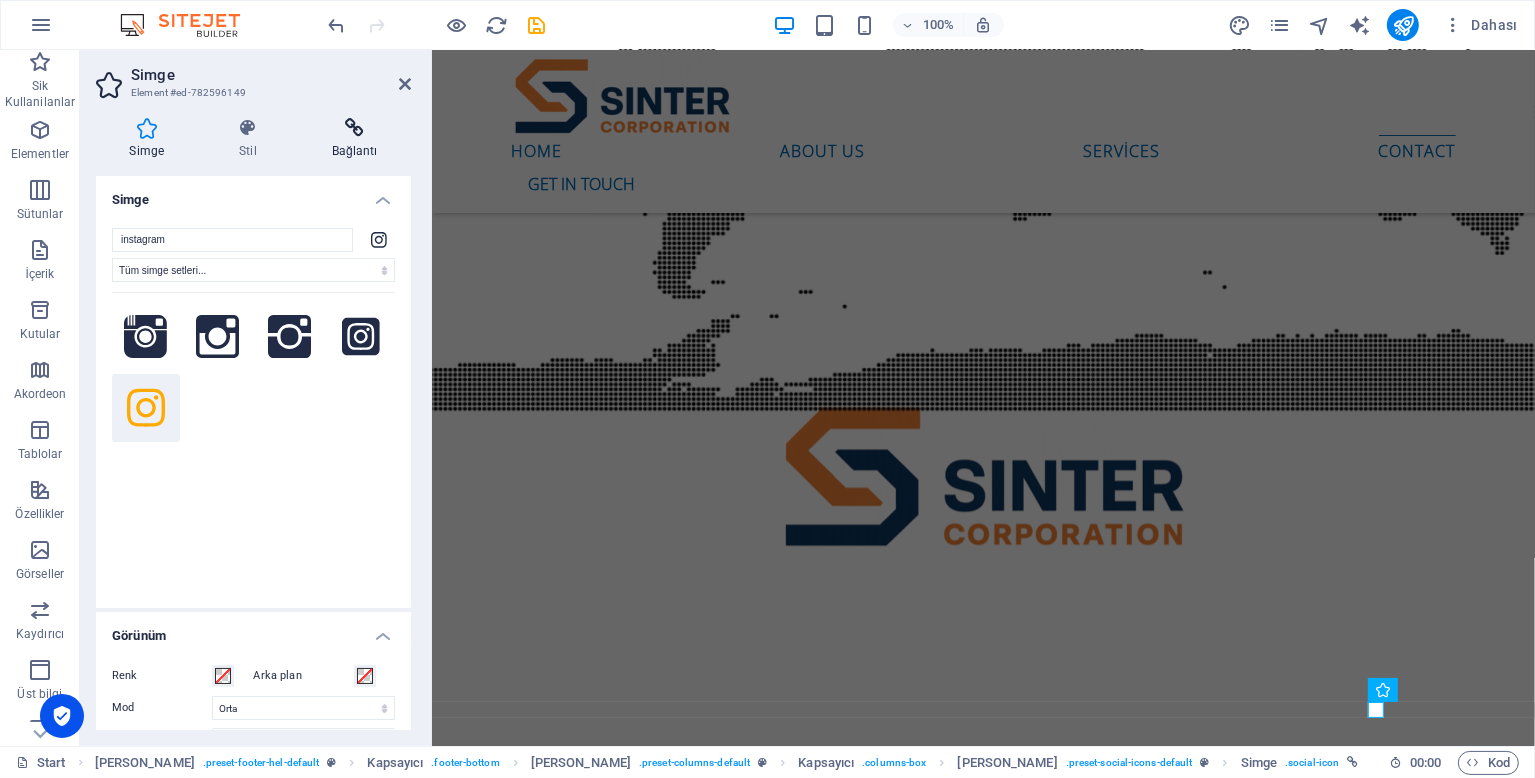 click on "Bağlantı" at bounding box center [354, 139] 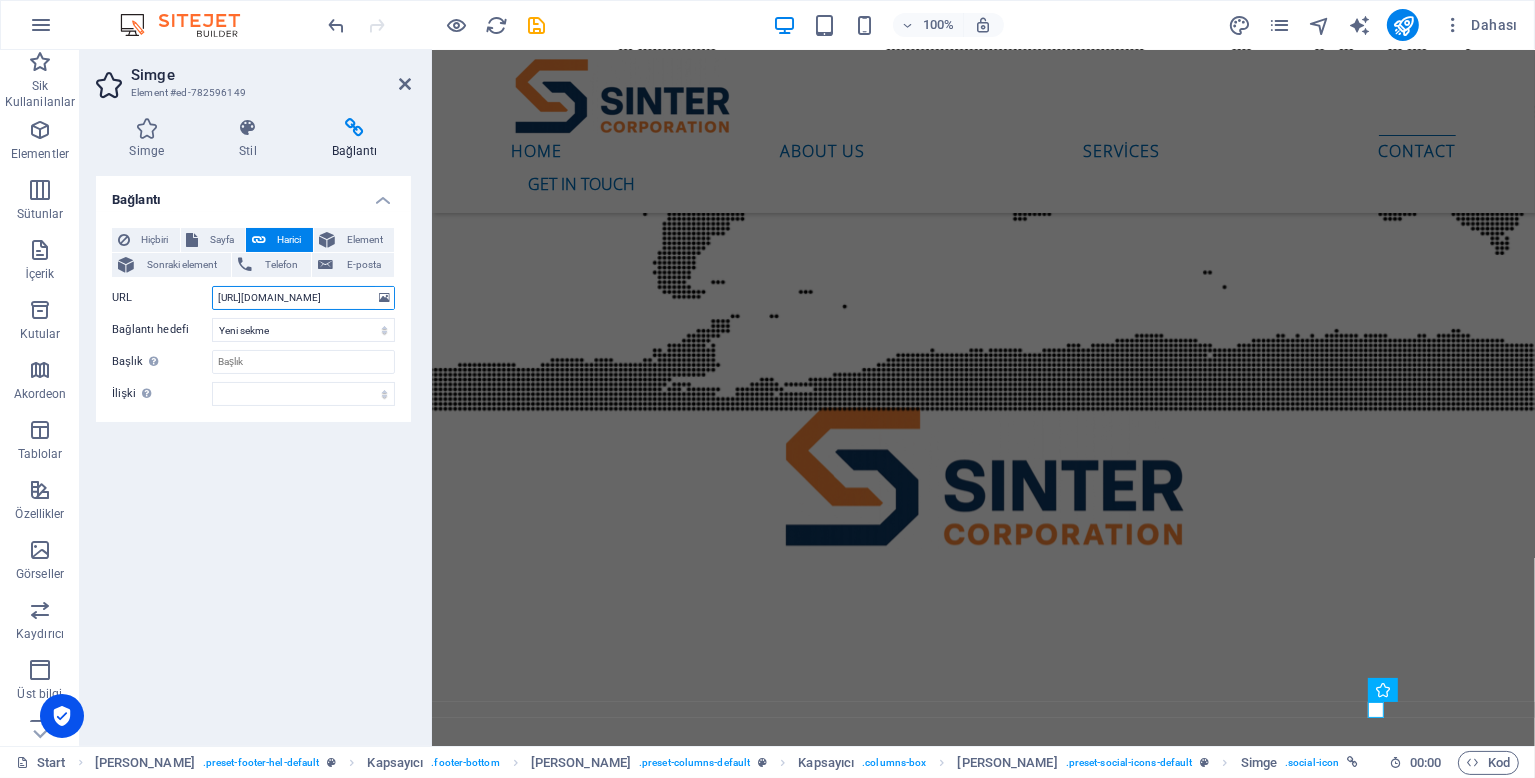 click on "[URL][DOMAIN_NAME]" at bounding box center (303, 298) 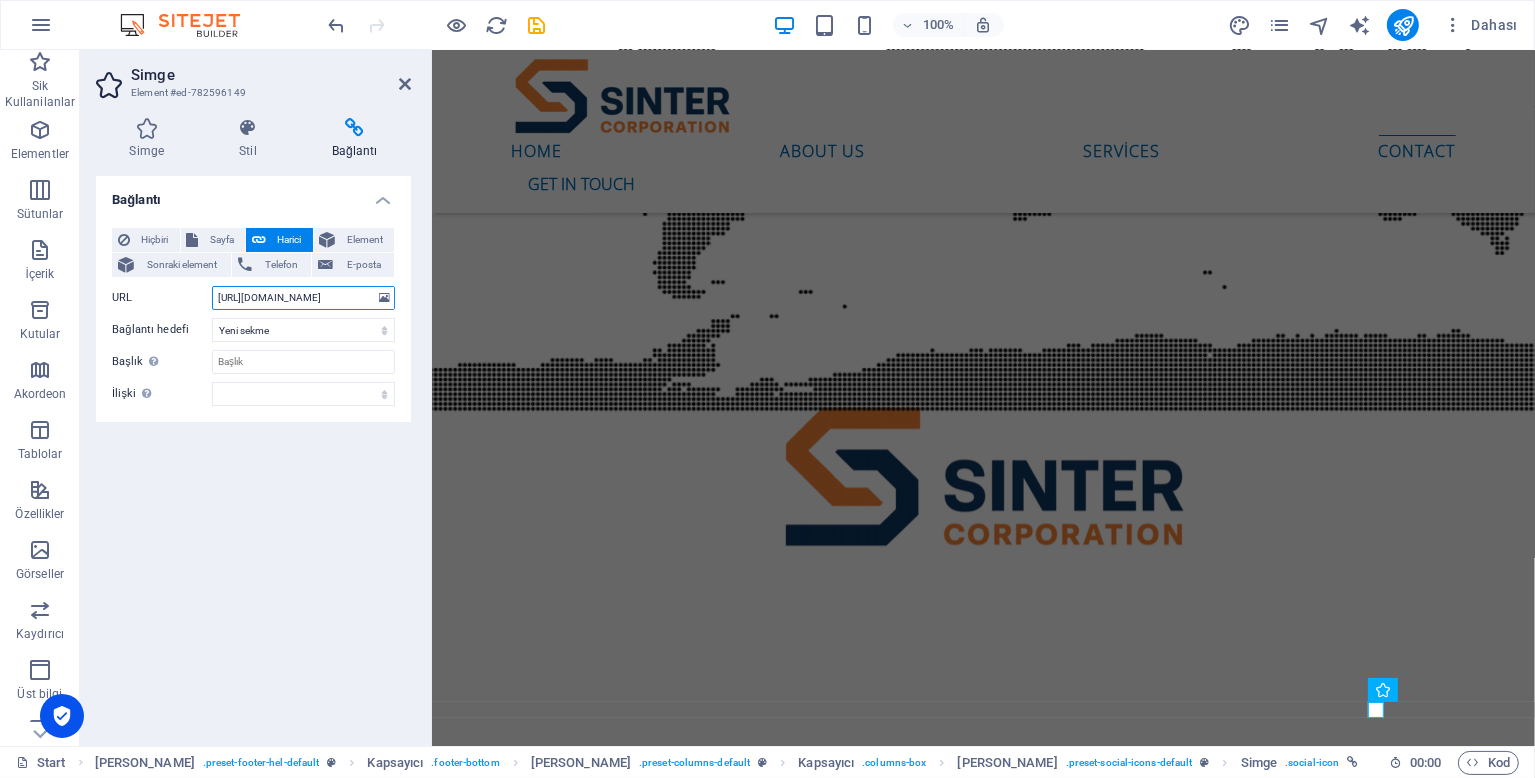 paste on "sintercorporation?igsh=bXdydnR3NThlb3Vu" 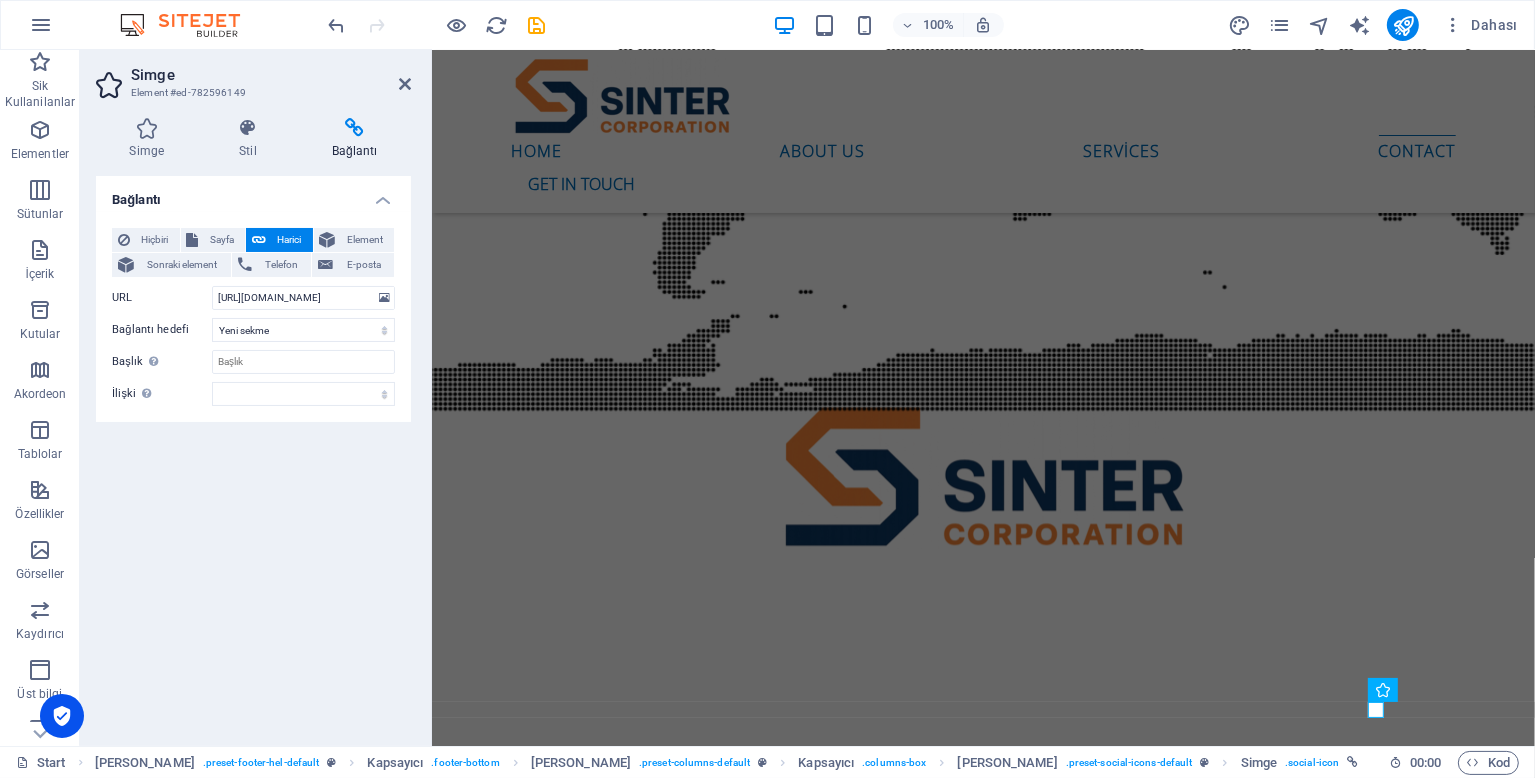 scroll, scrollTop: 0, scrollLeft: 0, axis: both 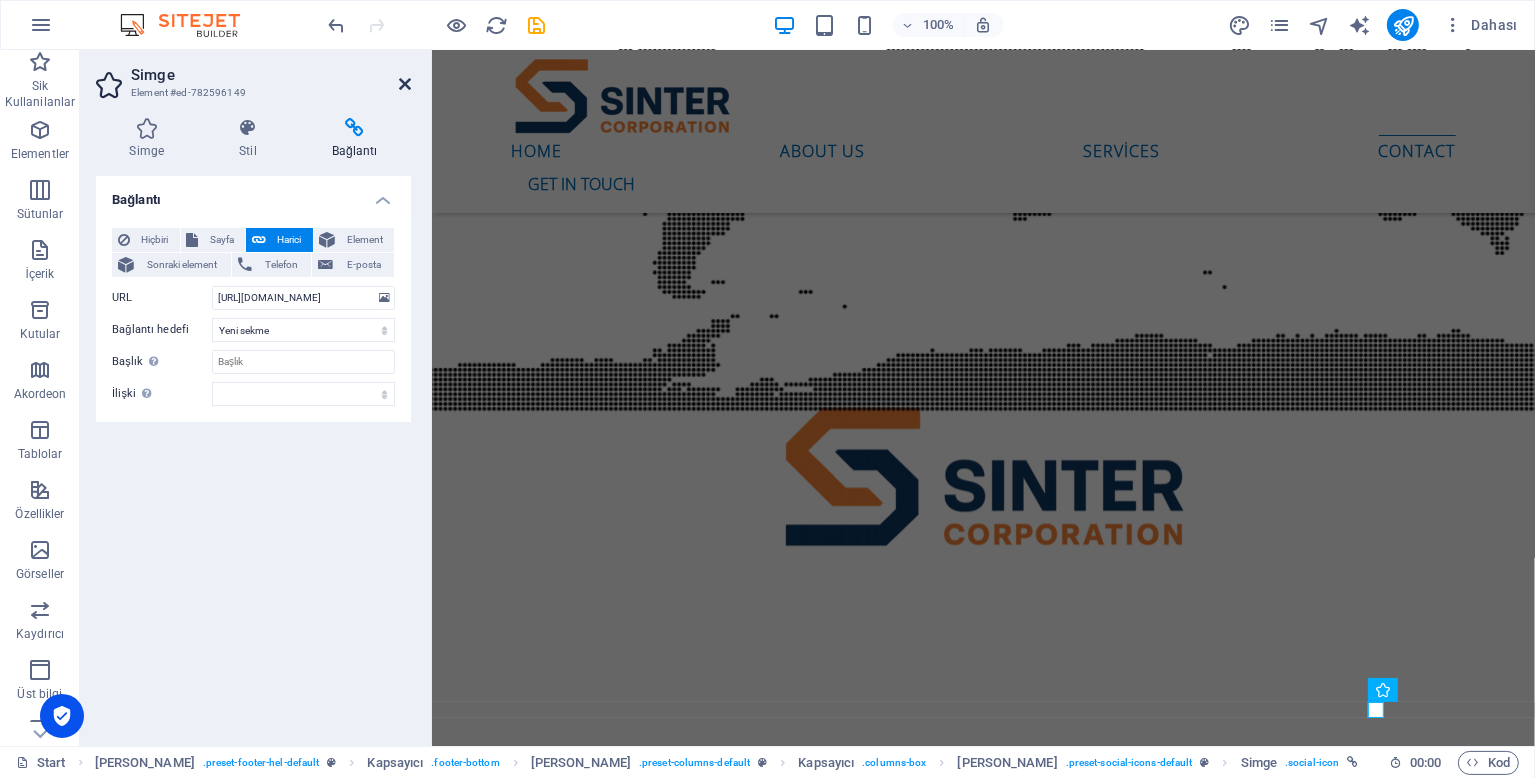 click at bounding box center [405, 84] 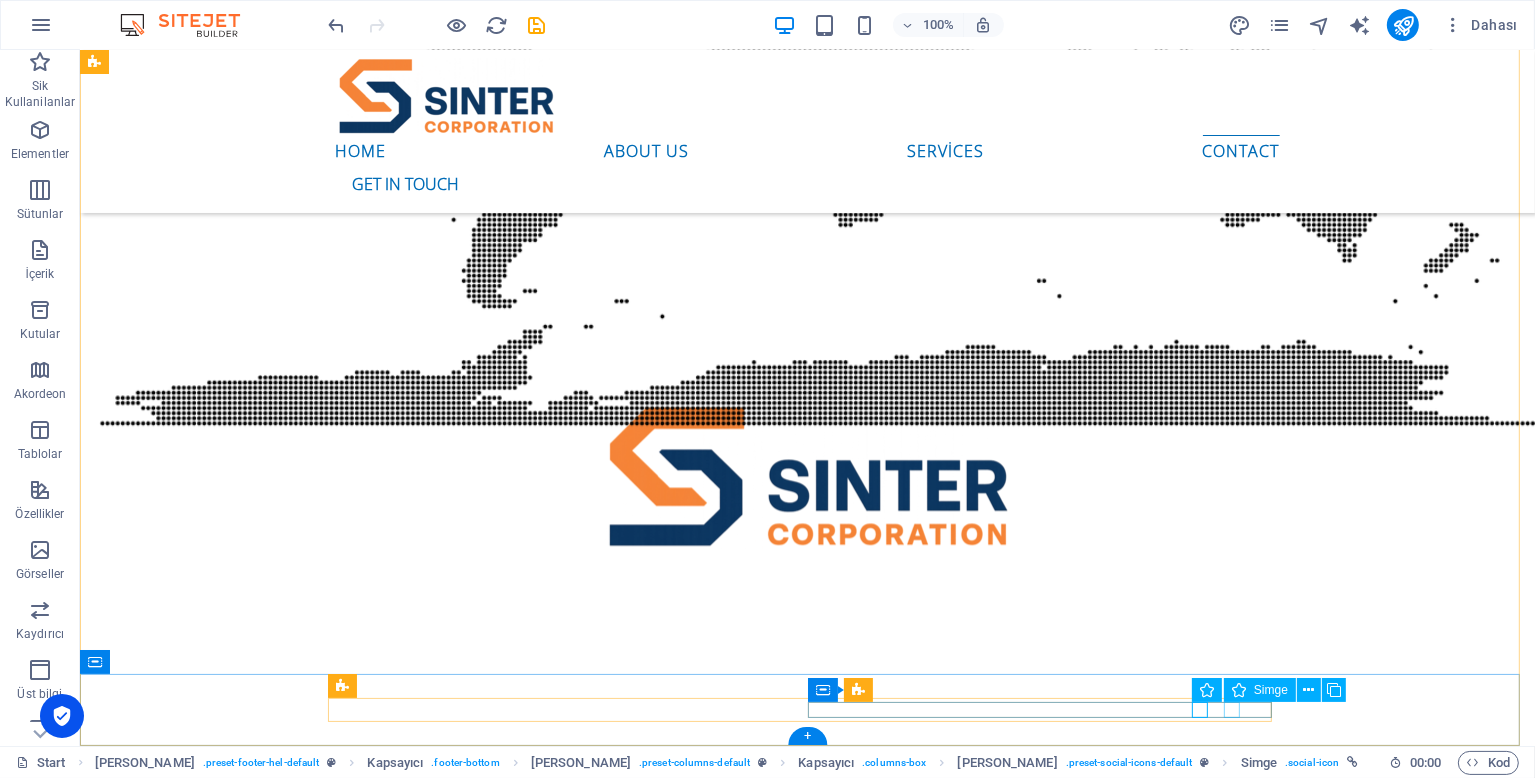 click at bounding box center [807, 5846] 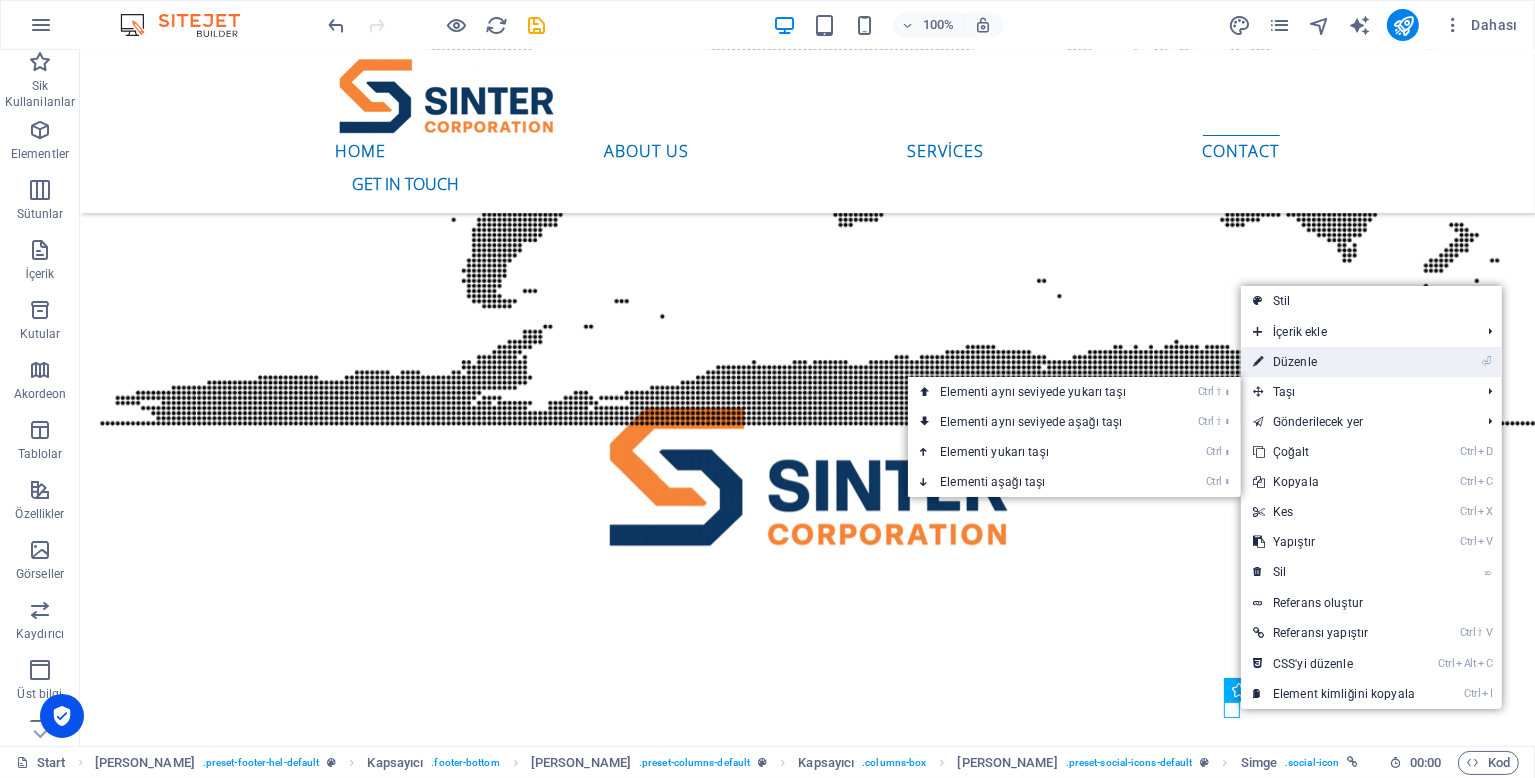 click on "⏎  Düzenle" at bounding box center (1334, 362) 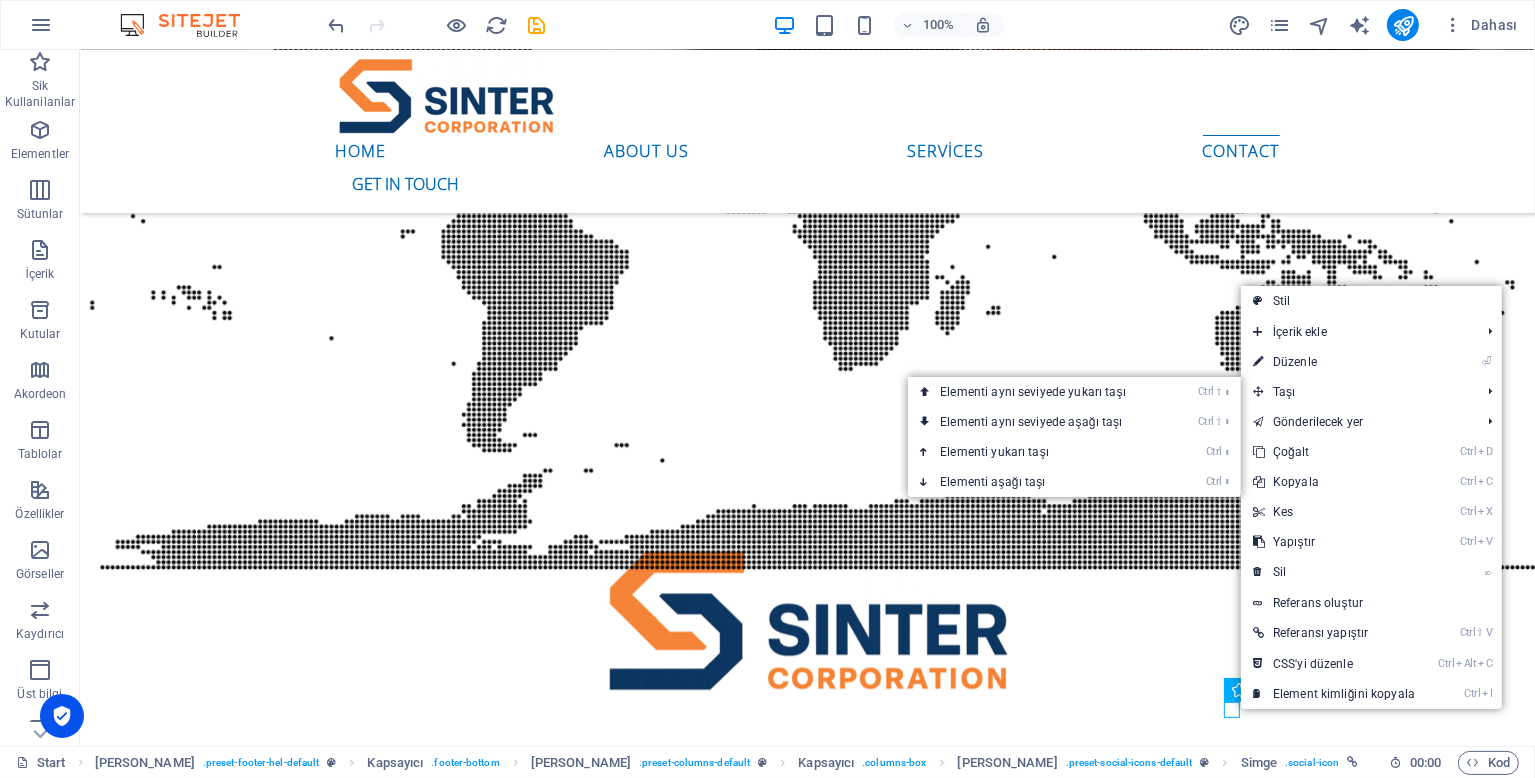 select on "xMidYMid" 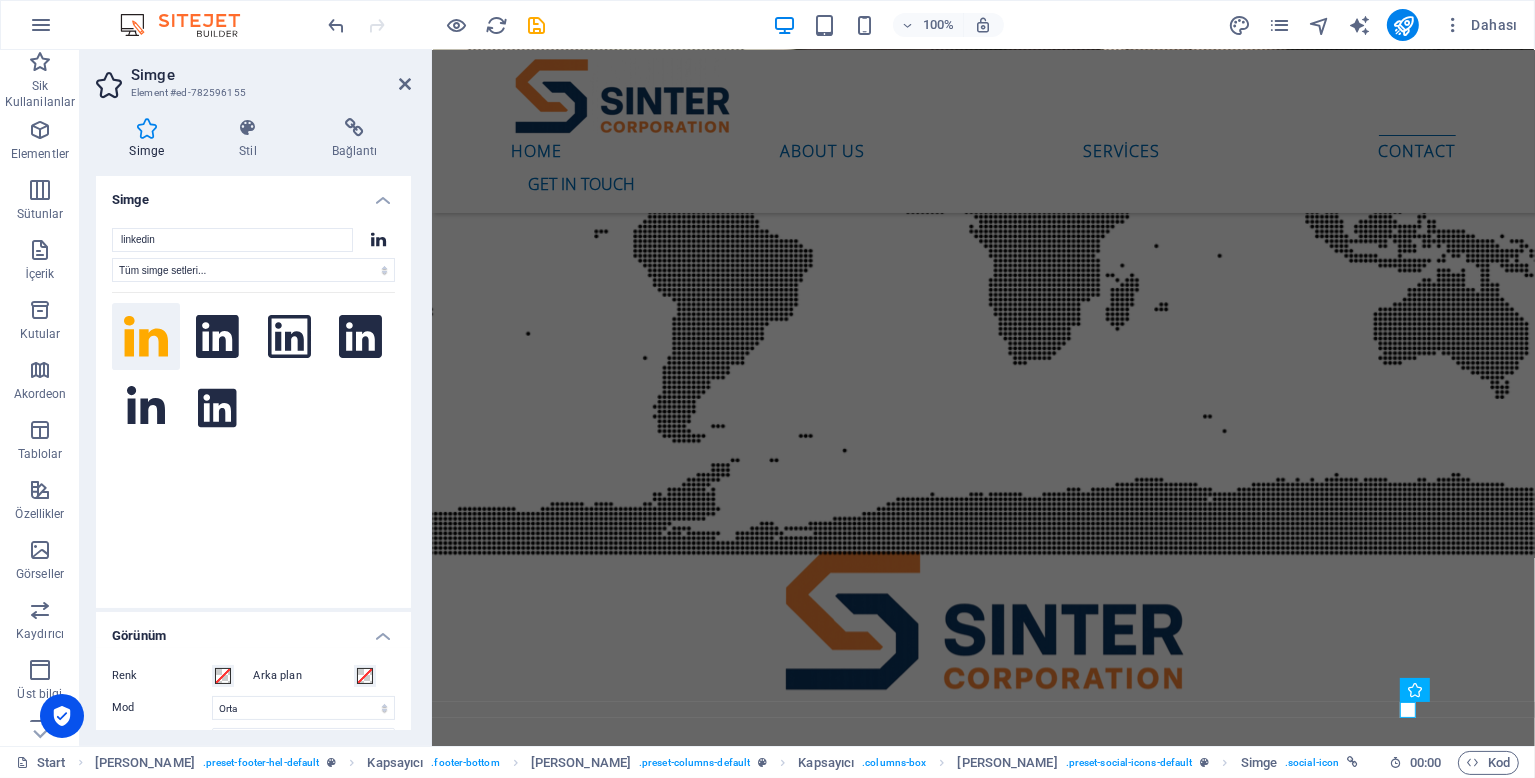 scroll, scrollTop: 4625, scrollLeft: 0, axis: vertical 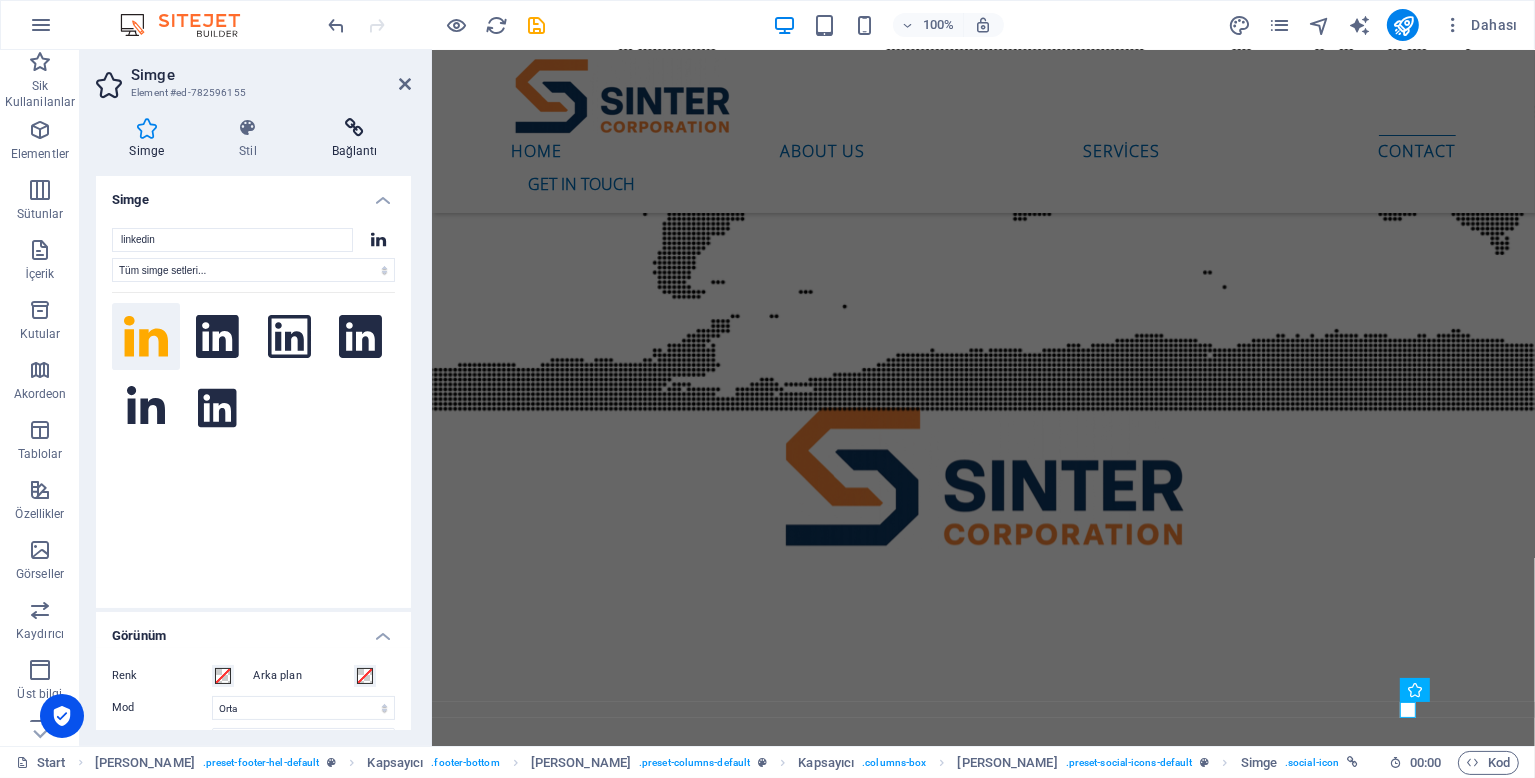 click on "Bağlantı" at bounding box center (354, 139) 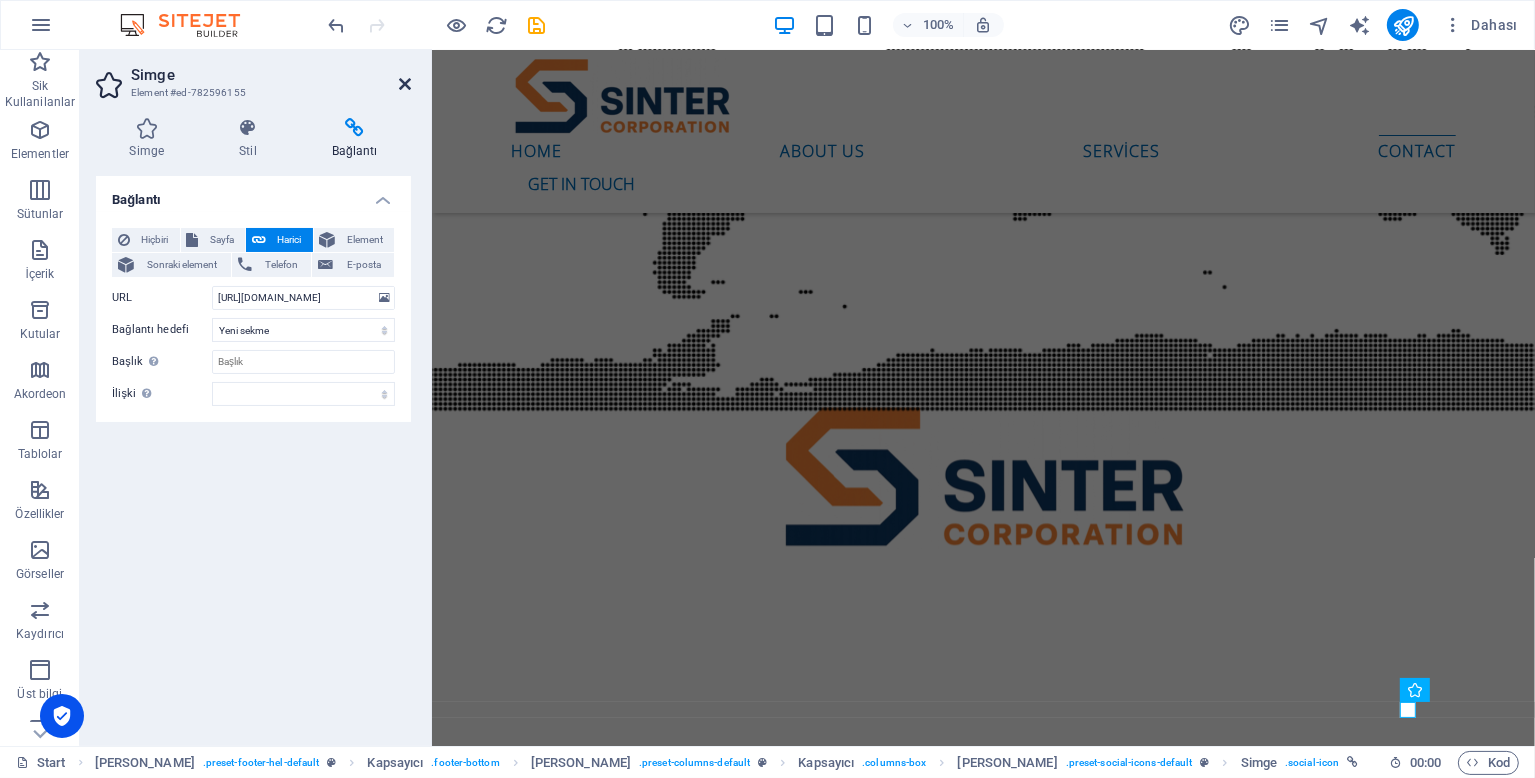 drag, startPoint x: 323, startPoint y: 33, endPoint x: 403, endPoint y: 83, distance: 94.33981 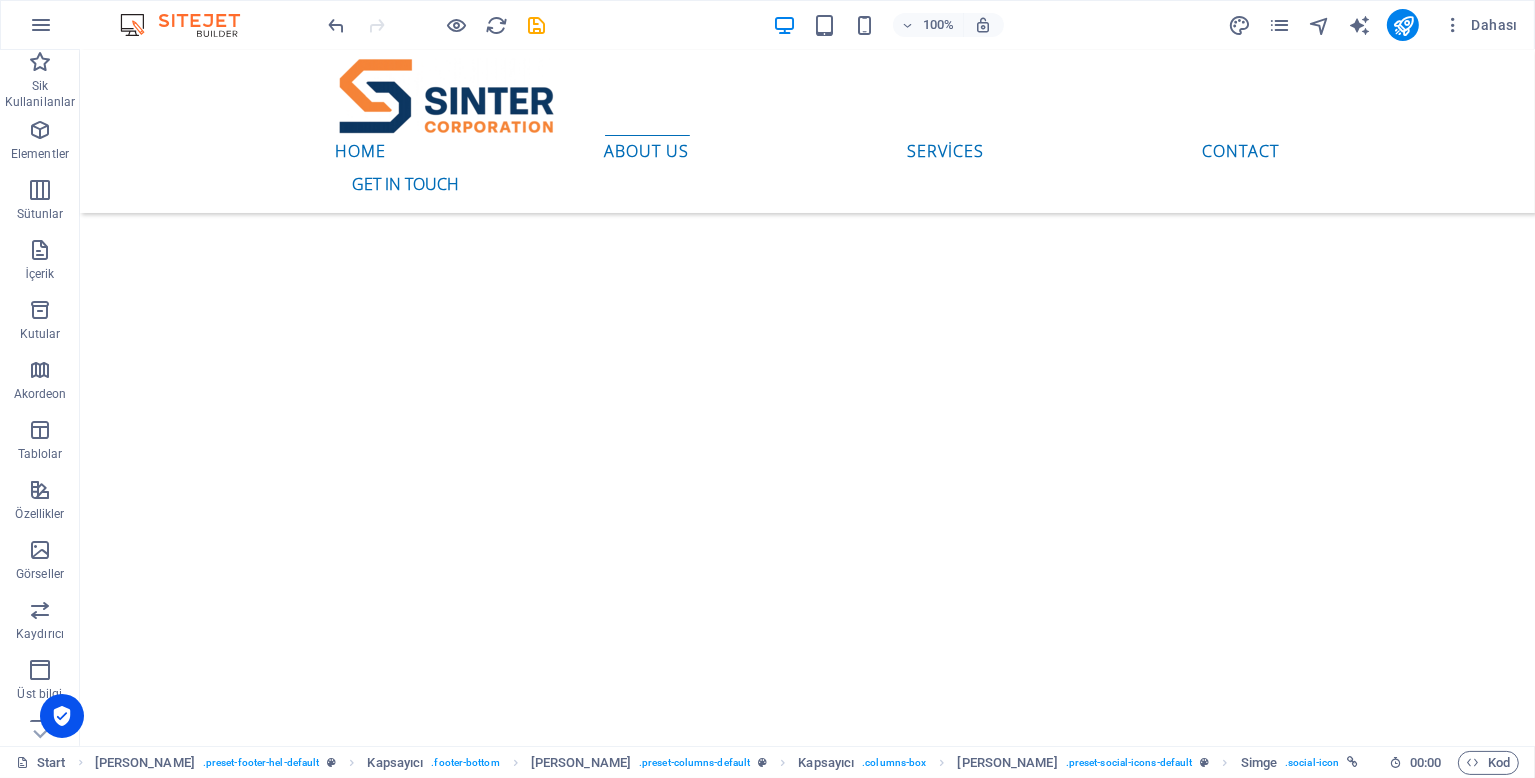 scroll, scrollTop: 0, scrollLeft: 0, axis: both 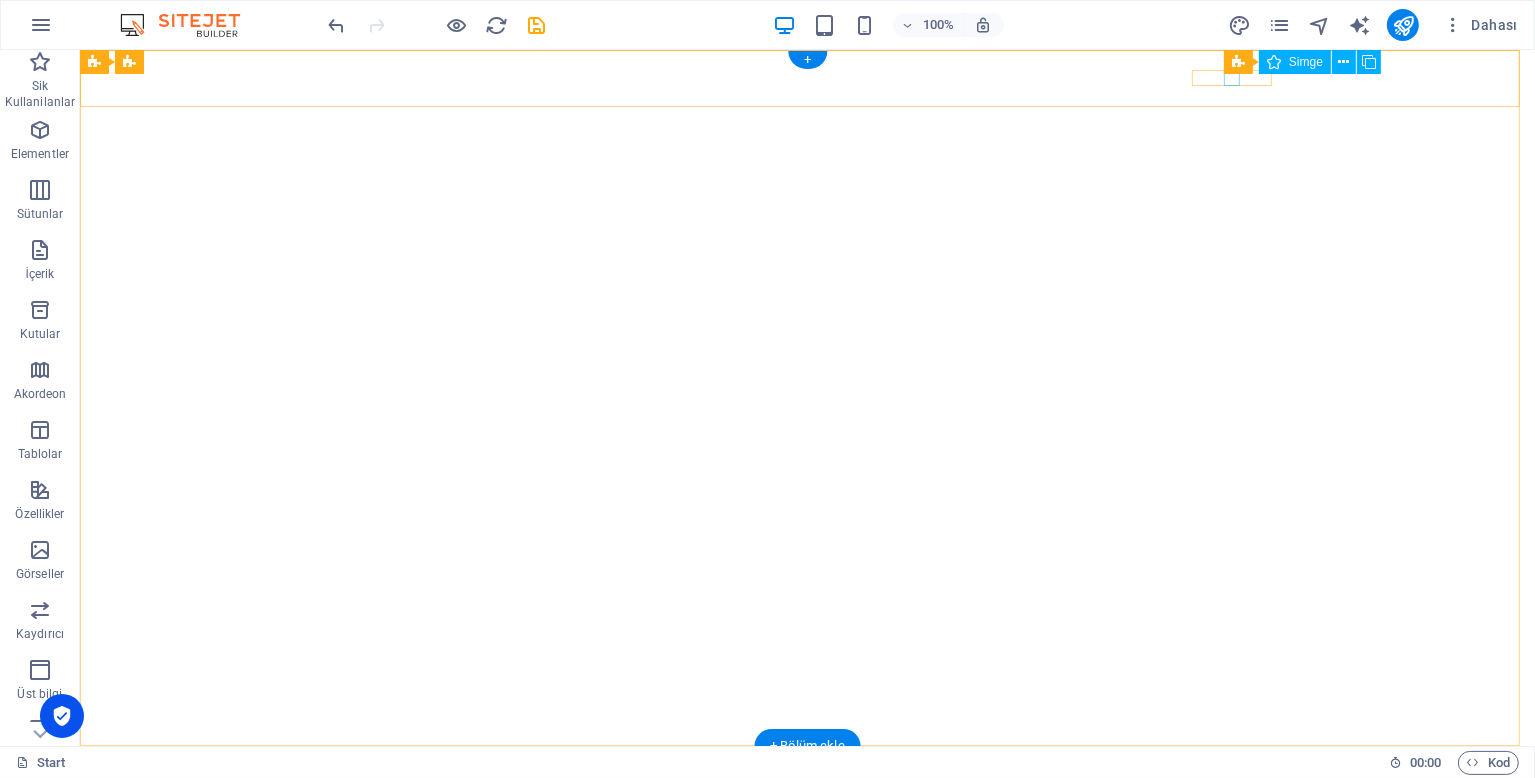 click at bounding box center (807, 870) 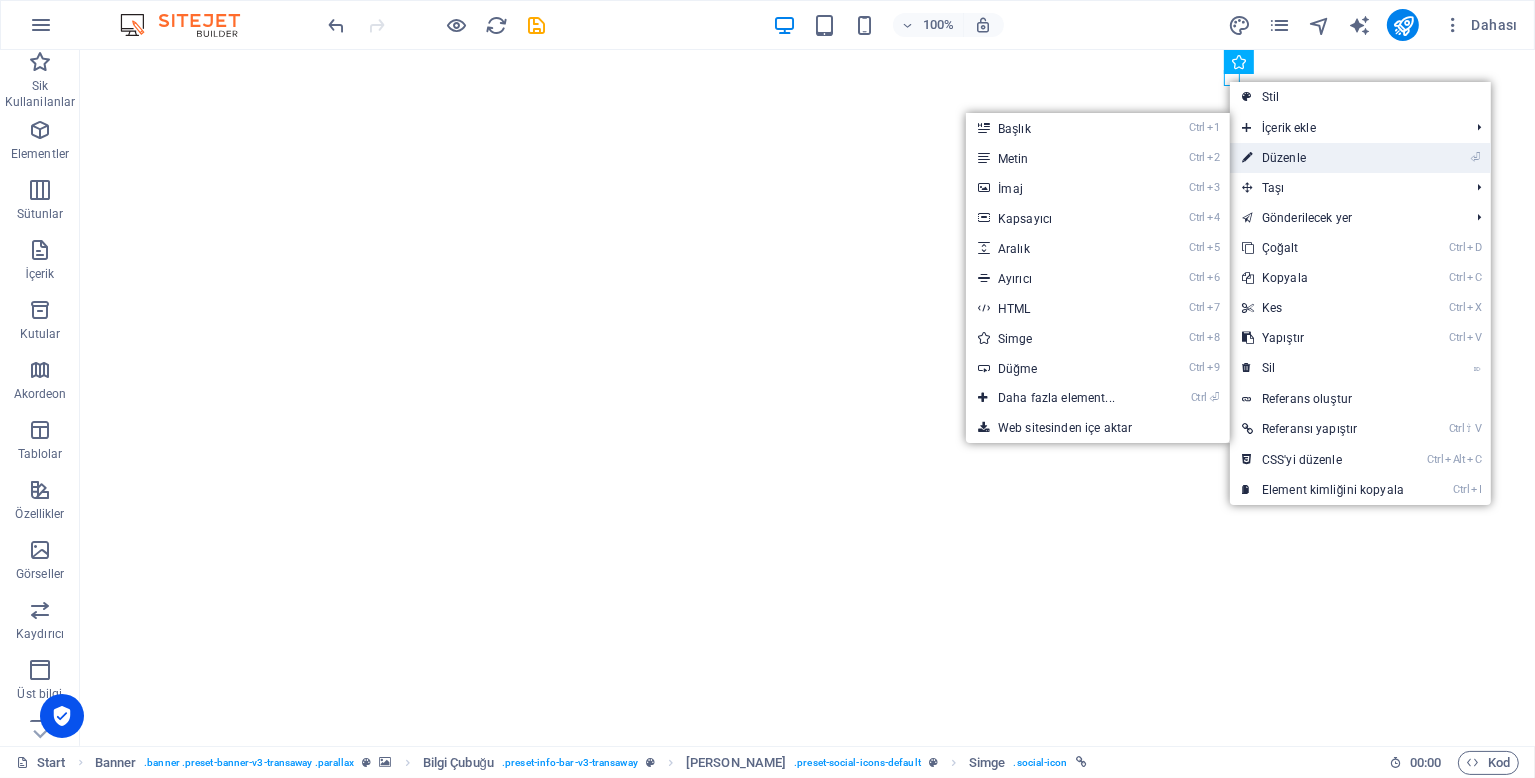 click on "⏎  Düzenle" at bounding box center [1323, 158] 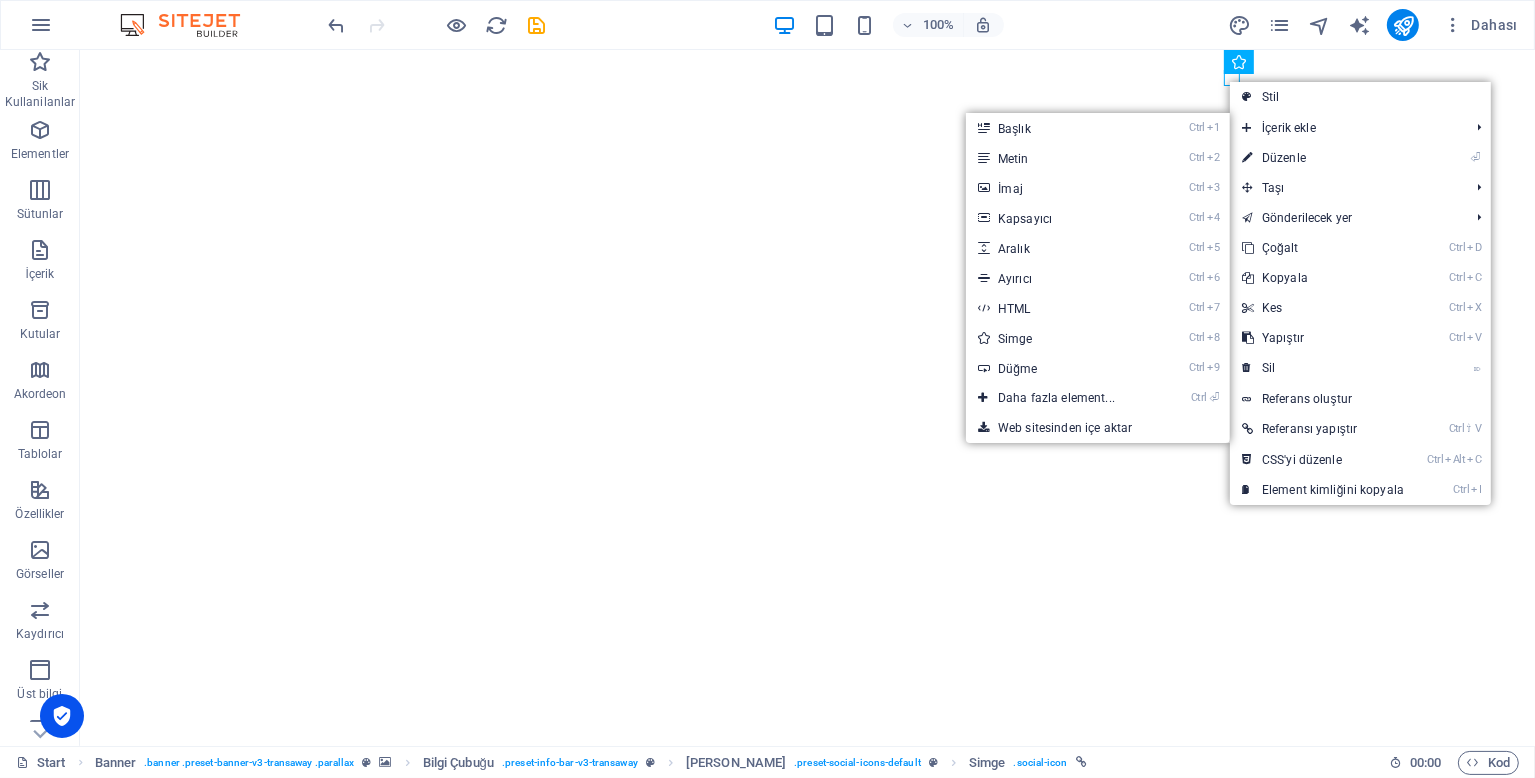 select on "xMidYMid" 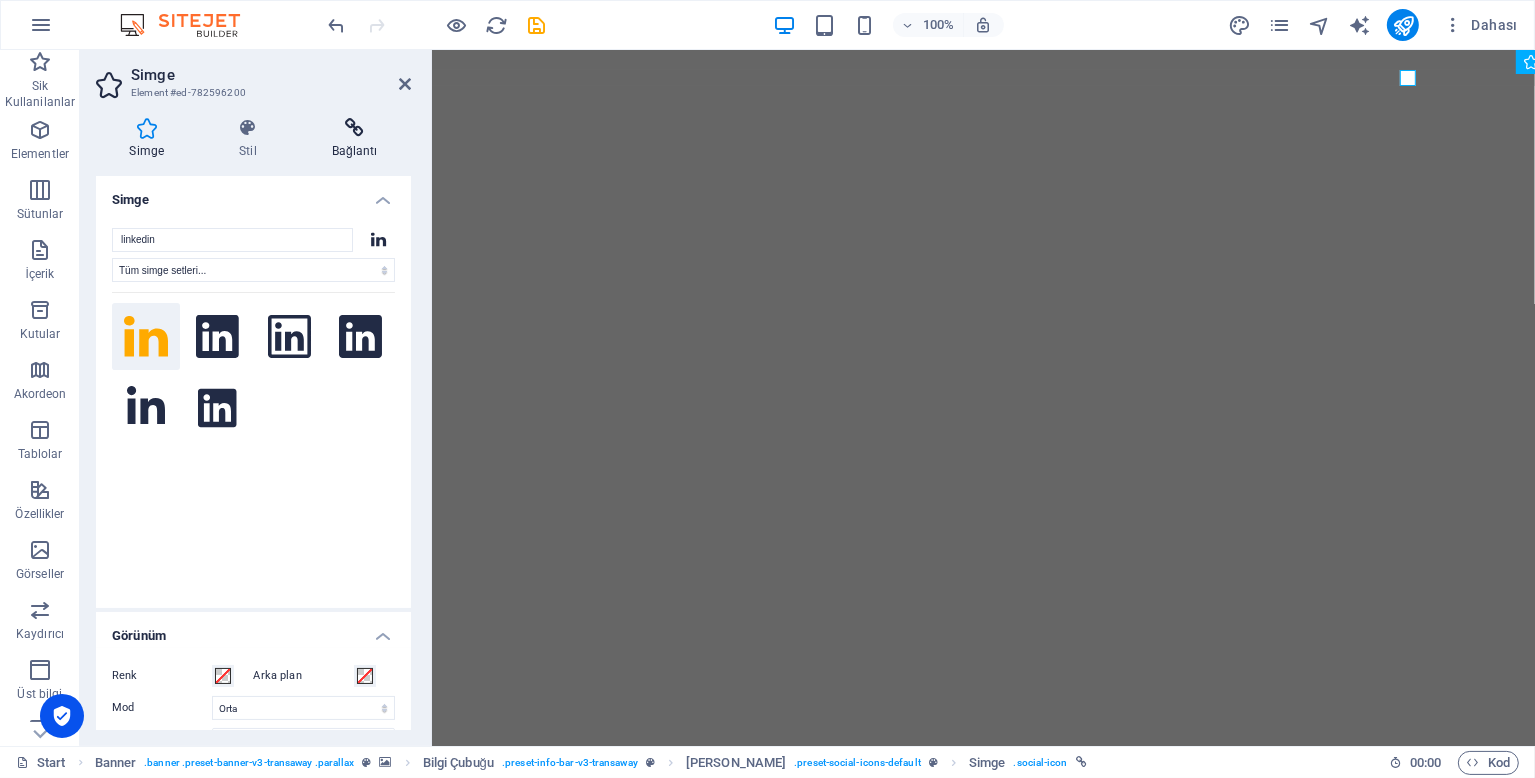 click on "Bağlantı" at bounding box center [354, 139] 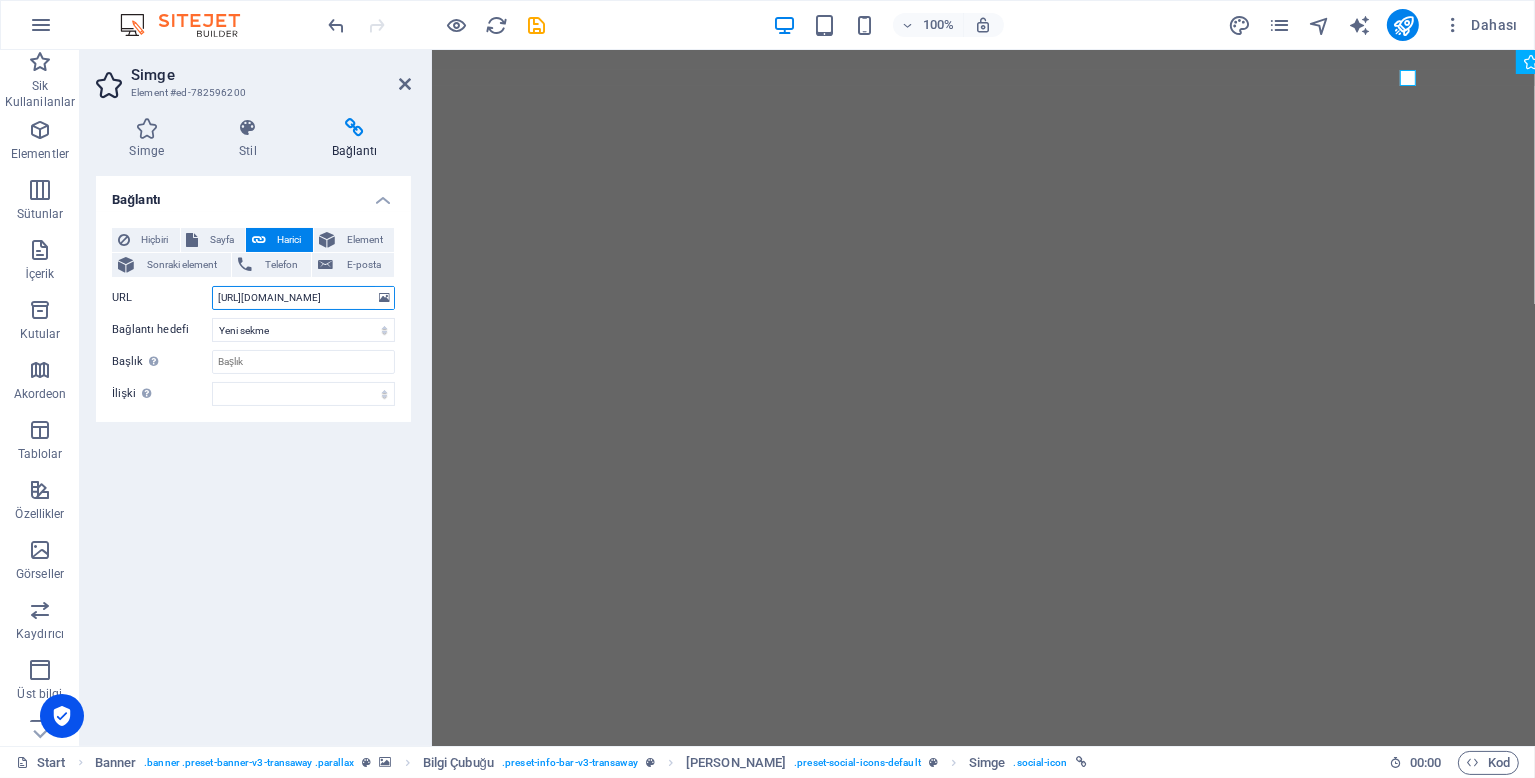 click on "[URL][DOMAIN_NAME]" at bounding box center [303, 298] 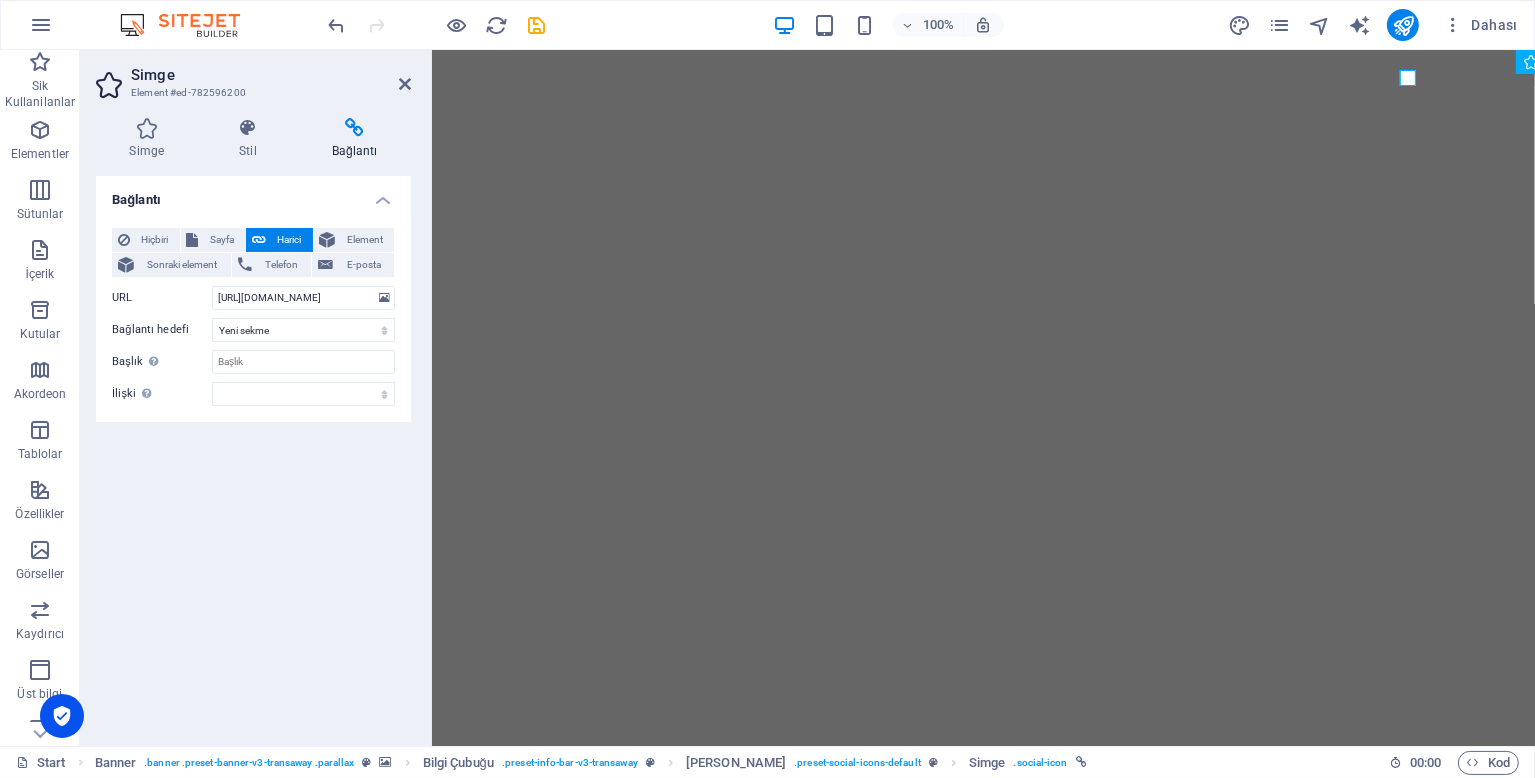 click on "Simge" at bounding box center (271, 75) 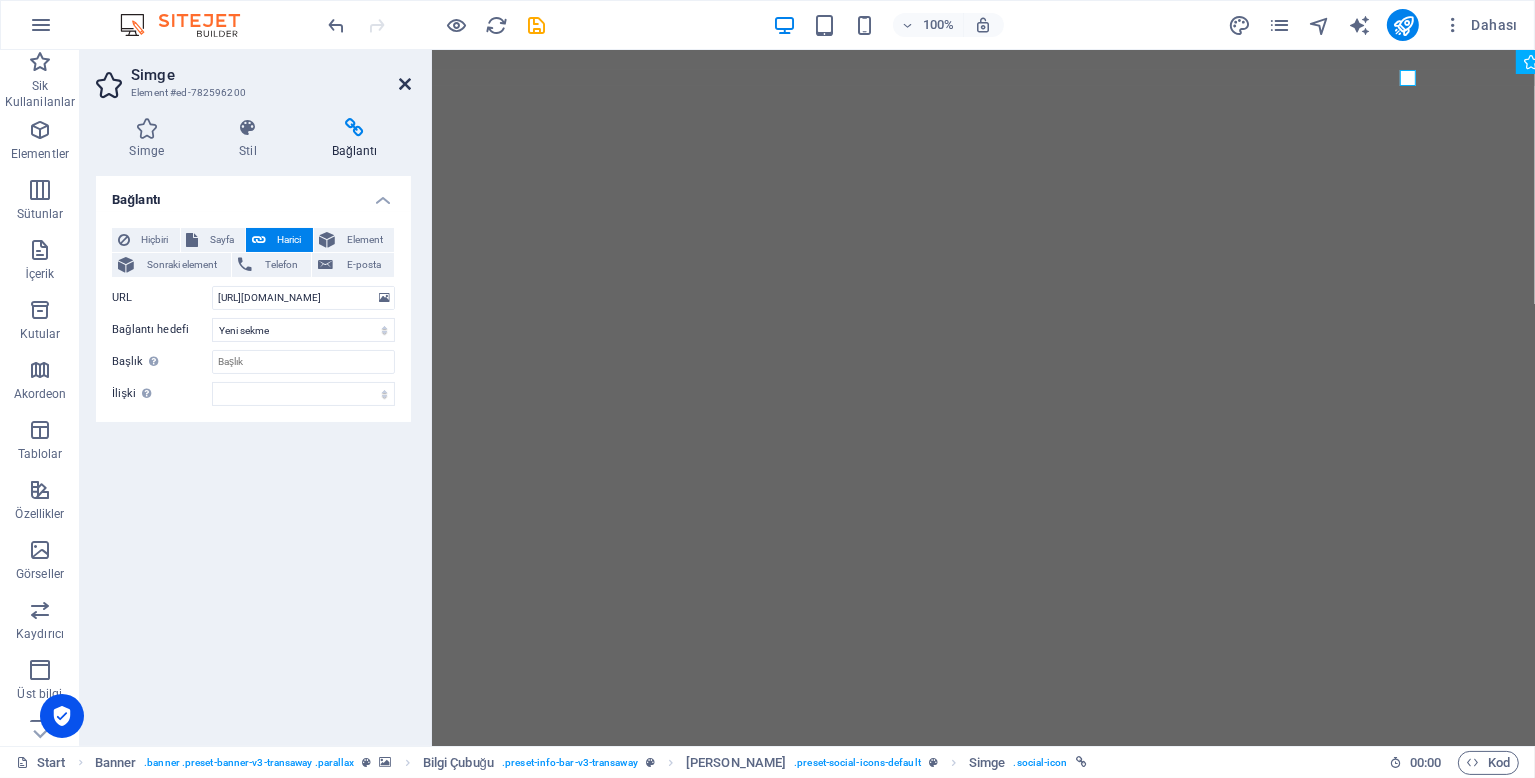 click at bounding box center [405, 84] 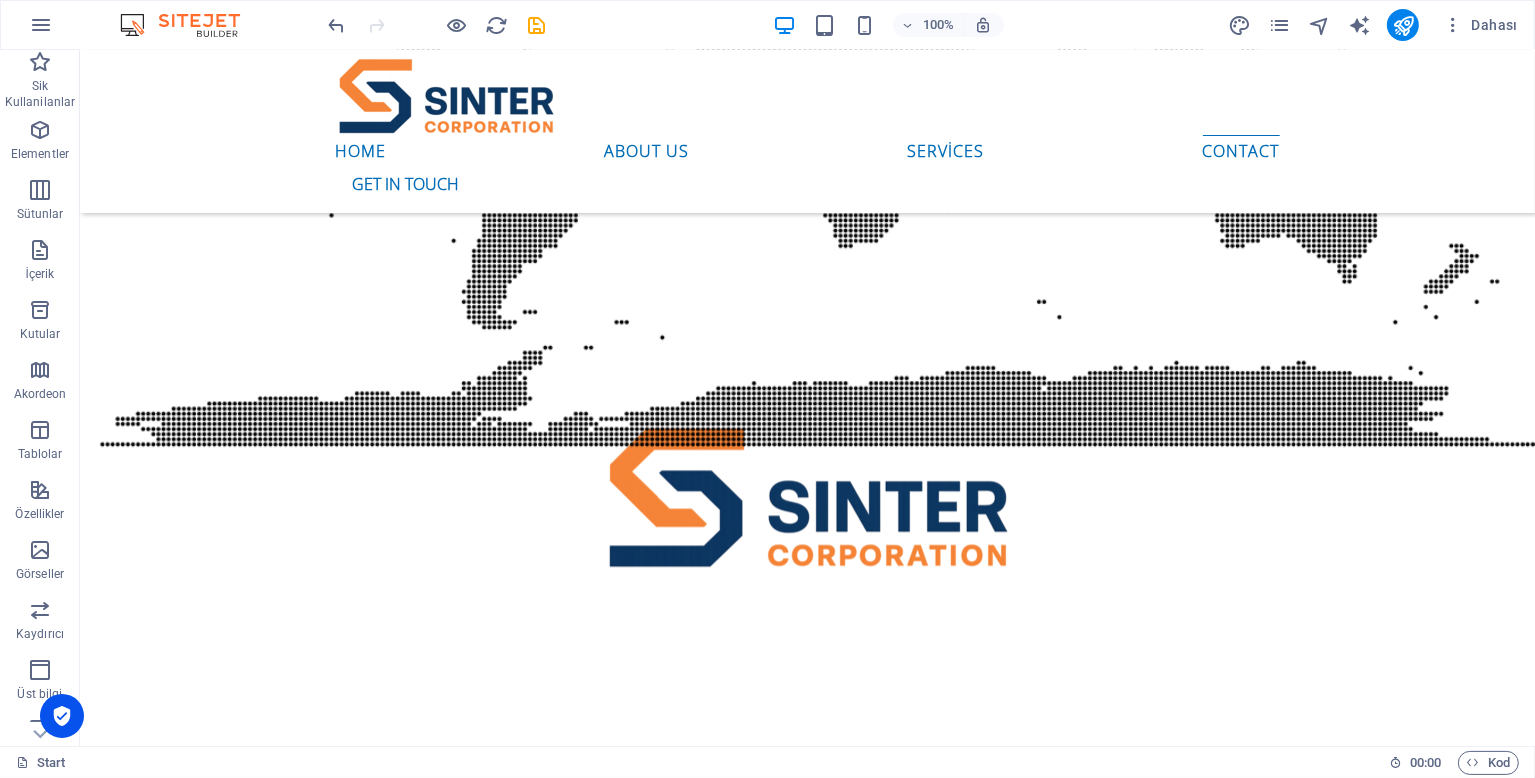 scroll, scrollTop: 4481, scrollLeft: 0, axis: vertical 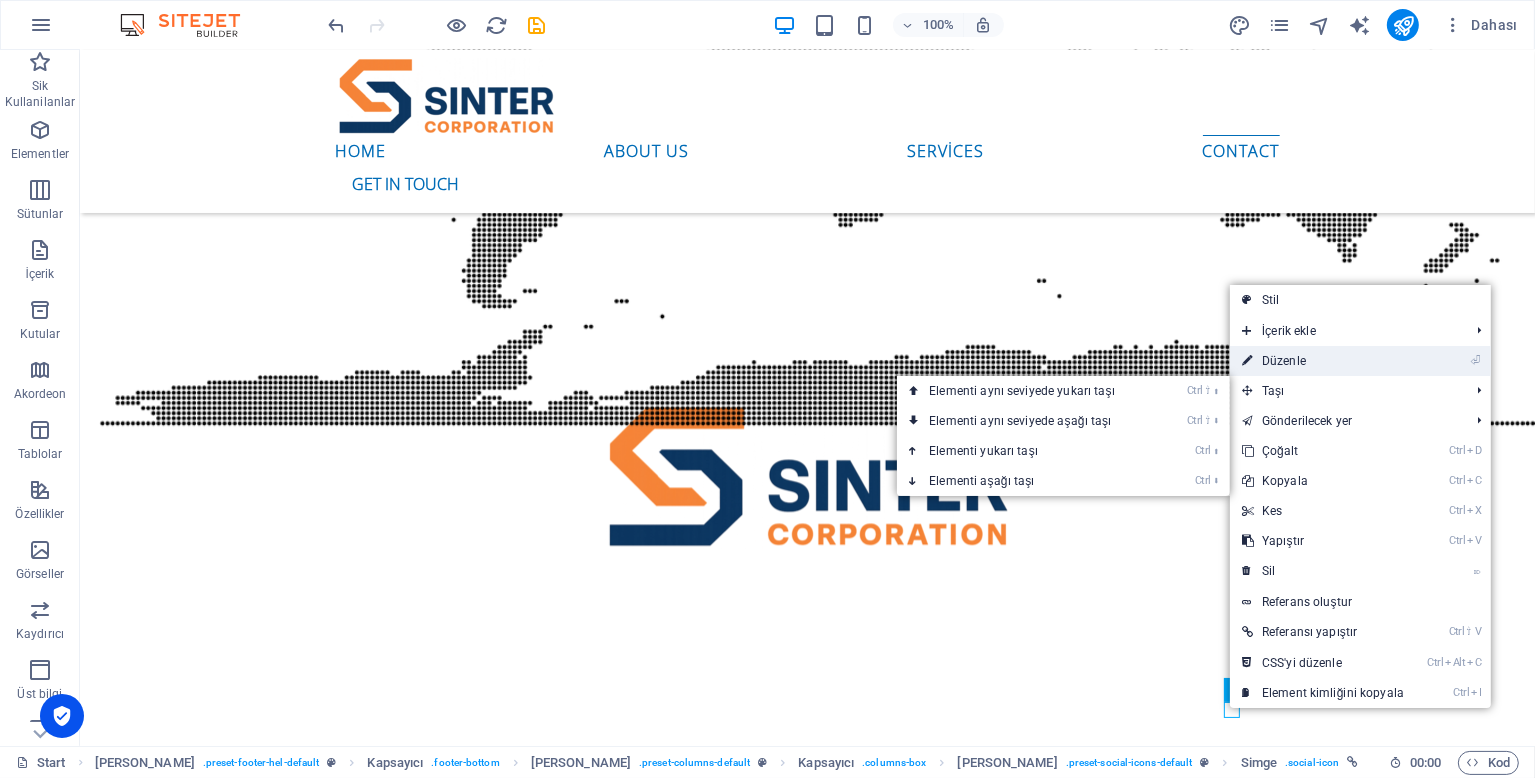 click on "⏎  Düzenle" at bounding box center (1323, 361) 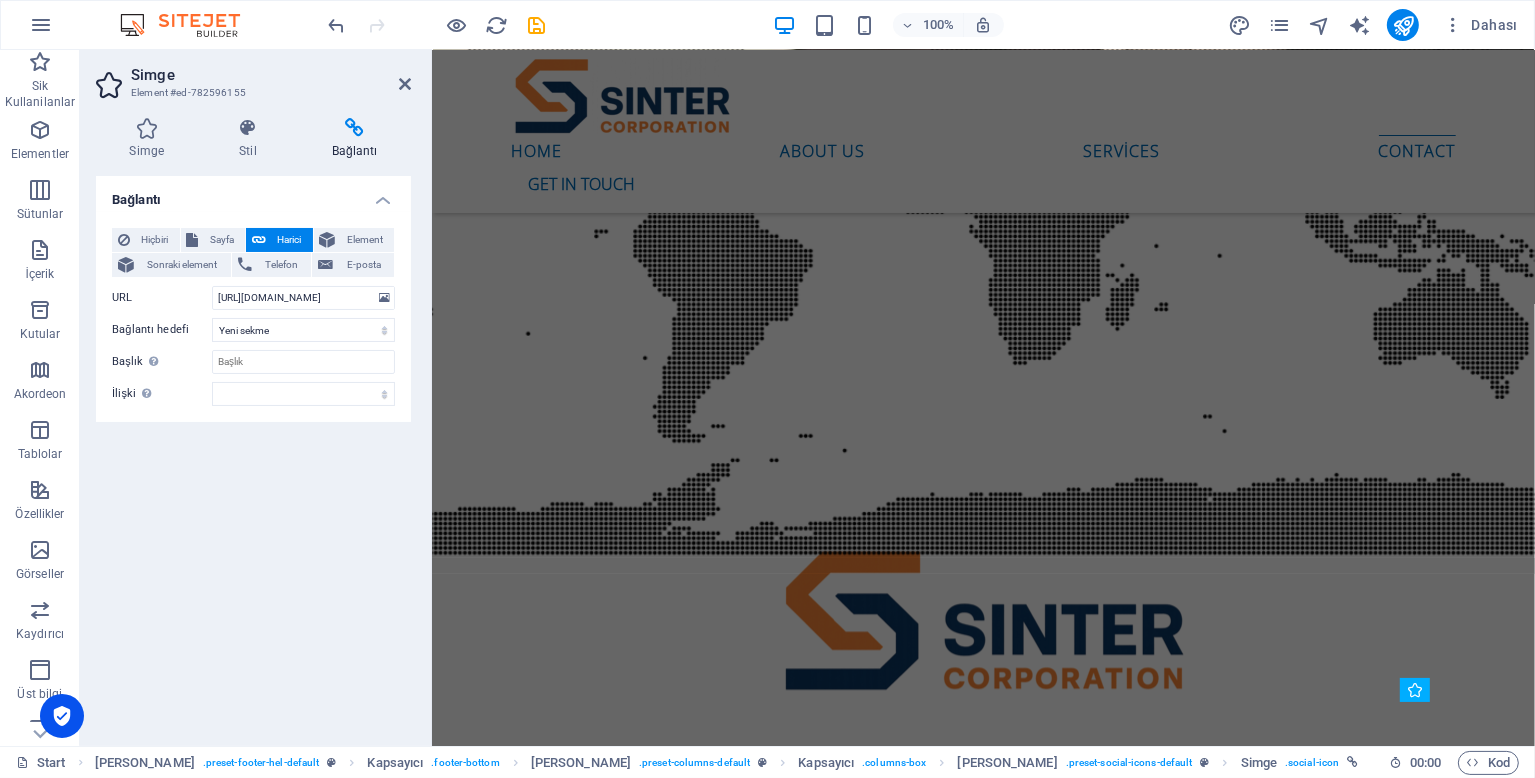 scroll, scrollTop: 4625, scrollLeft: 0, axis: vertical 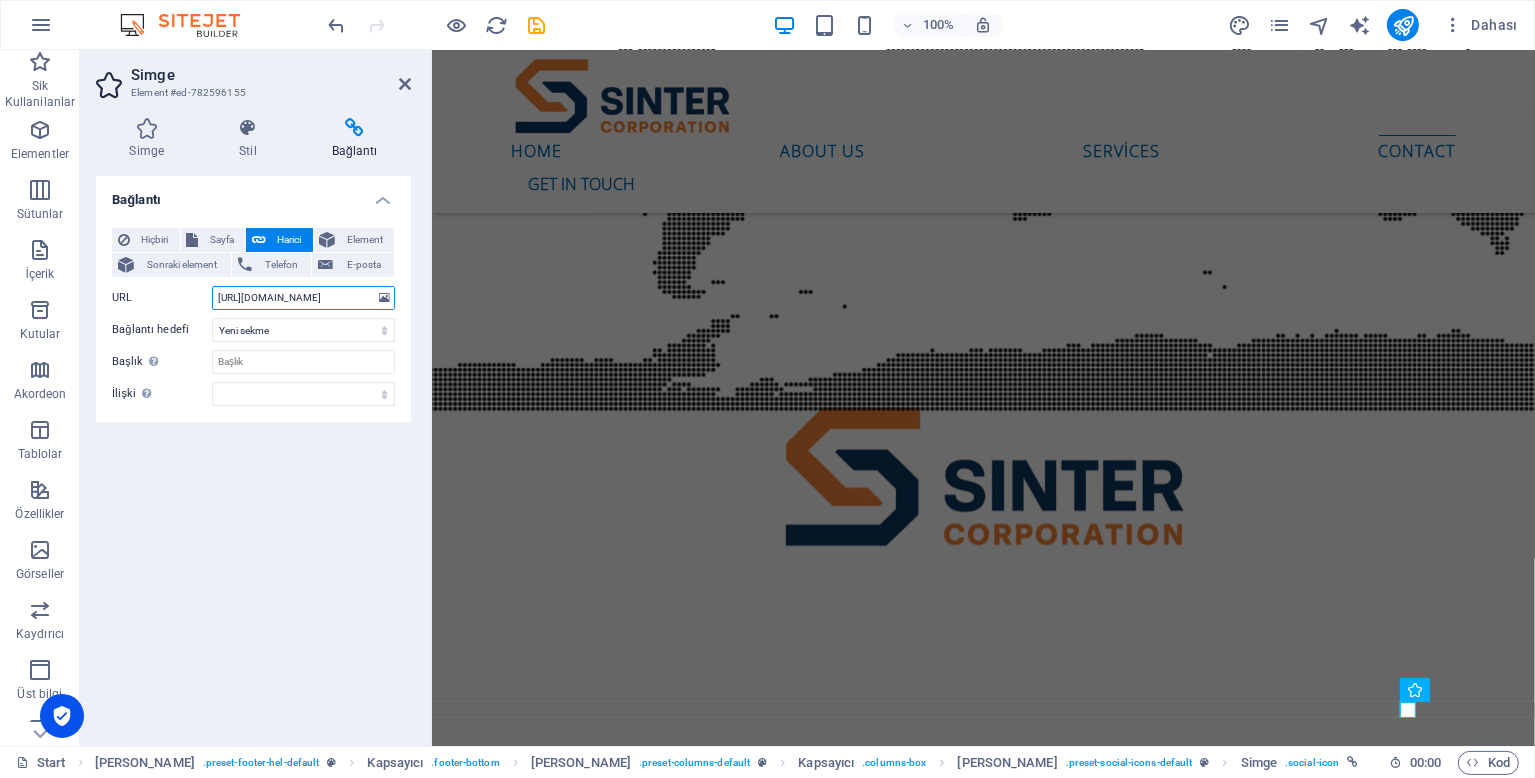 drag, startPoint x: 332, startPoint y: 297, endPoint x: 168, endPoint y: 292, distance: 164.0762 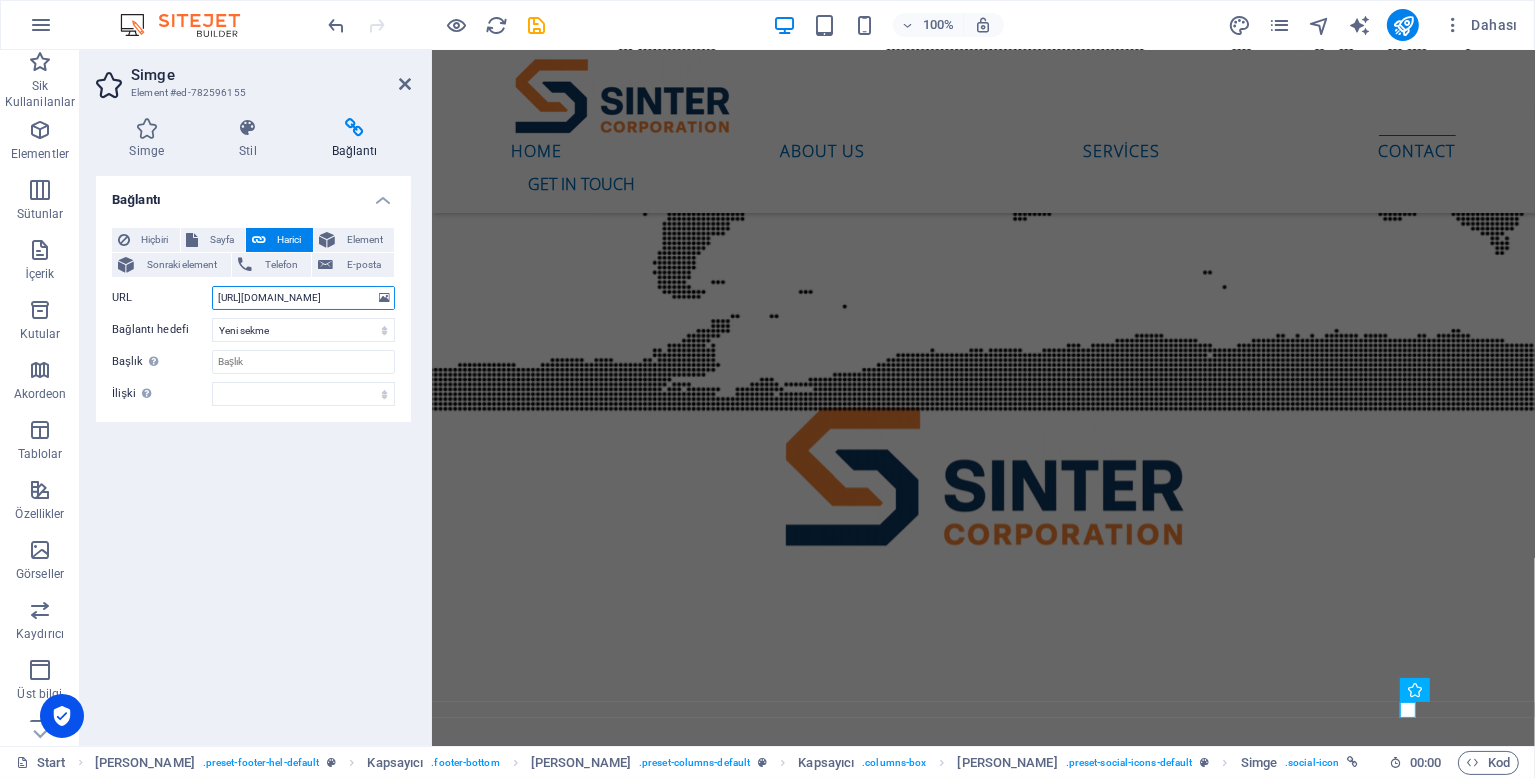 type on "[URL][DOMAIN_NAME]" 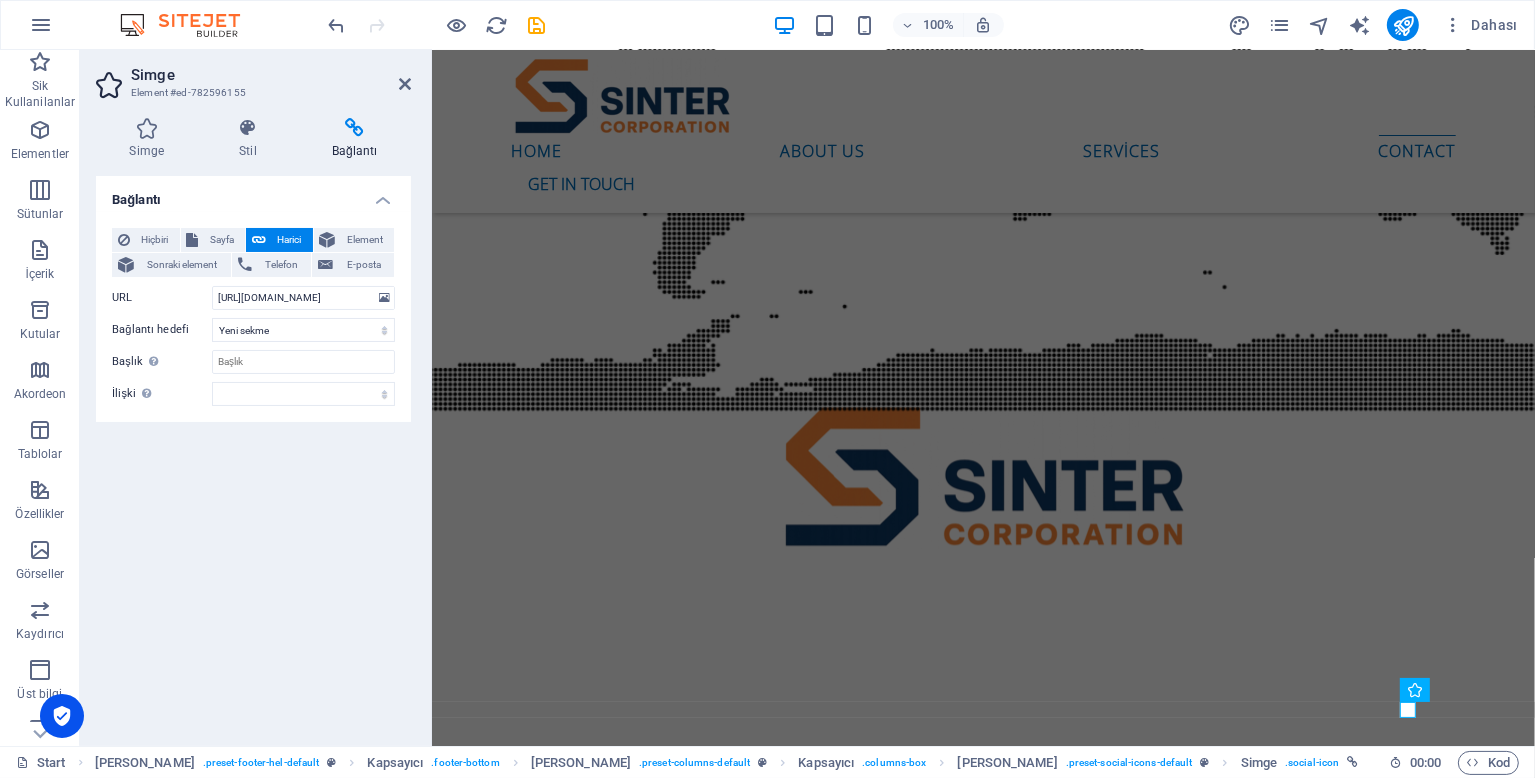 click on "Bağlantı Hiçbiri Sayfa Harici Element Sonraki element Telefon E-posta Sayfa Start Subpage Legal Notice Privacy Element
URL [URL][DOMAIN_NAME] Telefon E-posta Bağlantı hedefi Yeni sekme Aynı sekme Kaplama Başlık Ek bağlantı tanımının bağlantı metniyle aynı olmaması gerekir. Başlık, genellikle fare elementin üzerine geldiğinde bir araç ipucu metni olarak gösterilir. [DEMOGRAPHIC_DATA]sizse boş bırak. İlişki Bu bağlantının bağlantı hedefiyle ilişkisini  ayarlar. Örneğin; "nofollow" (izleme) değeri, arama motorlarına bağlantıyı izleme talimatı verir. Boş bırakılabilir. alternate oluşturan bookmark harici yardım lisans ileri nofollow noreferrer noopener önceki arayın etiket" at bounding box center (253, 453) 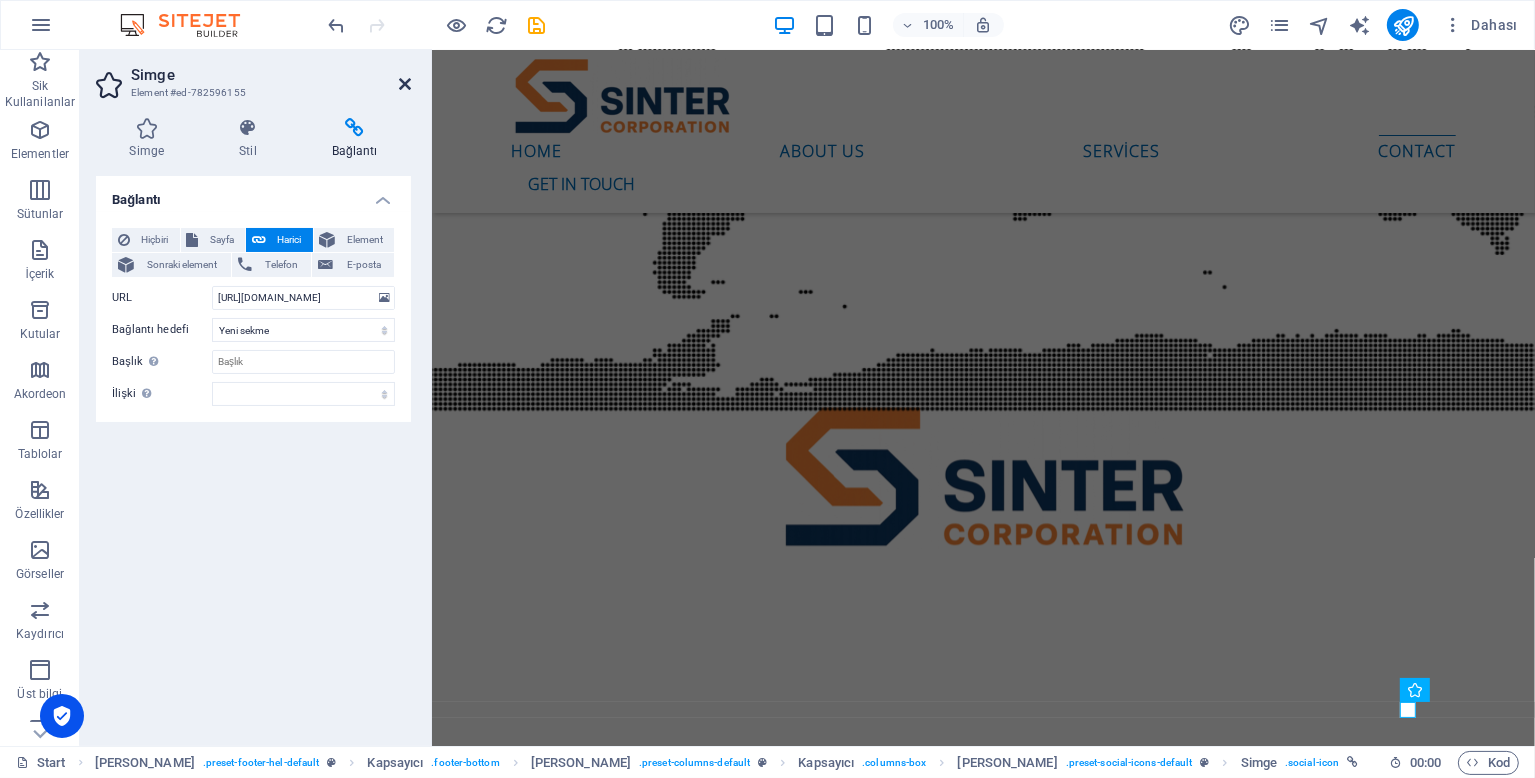click at bounding box center [405, 84] 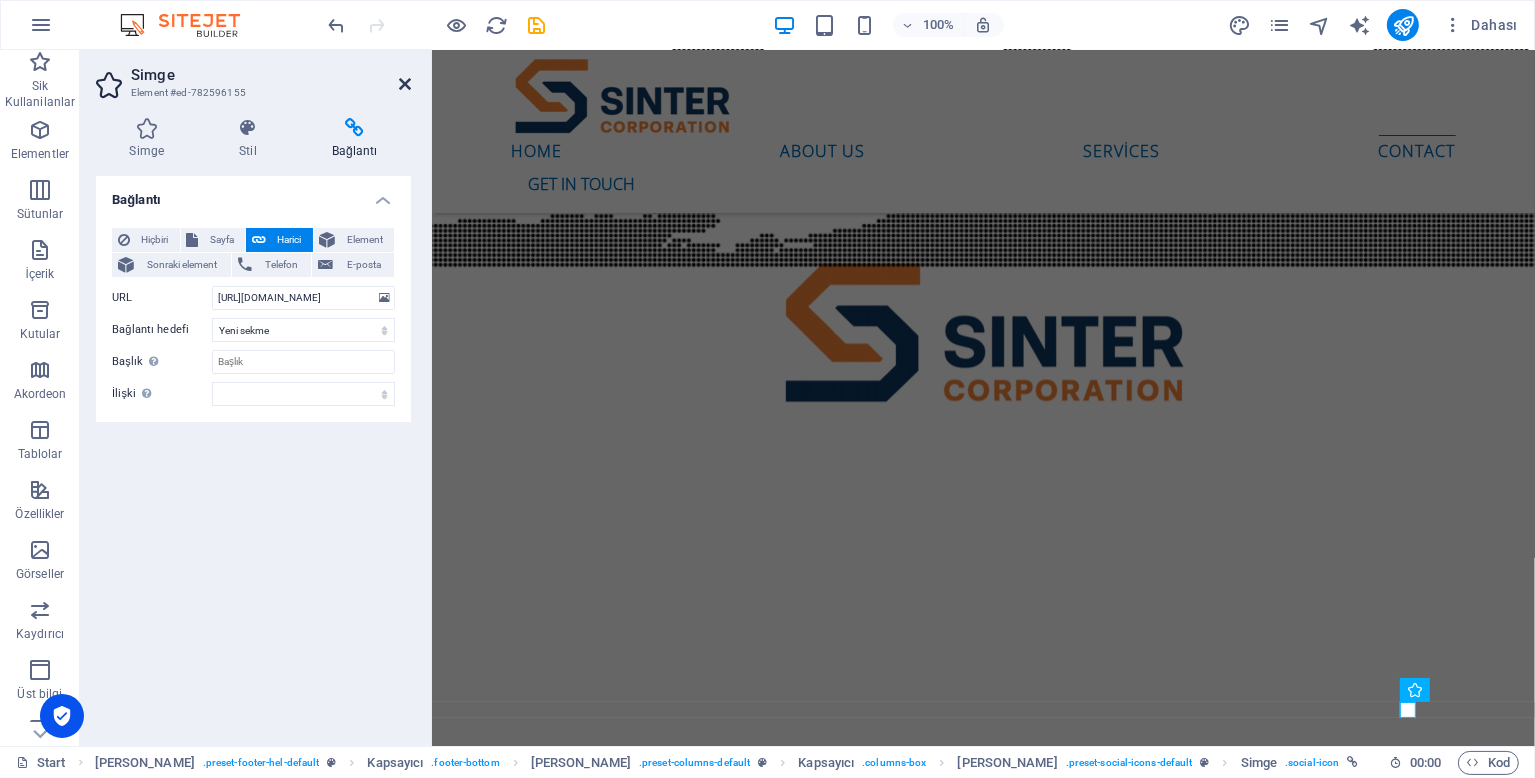 scroll, scrollTop: 4481, scrollLeft: 0, axis: vertical 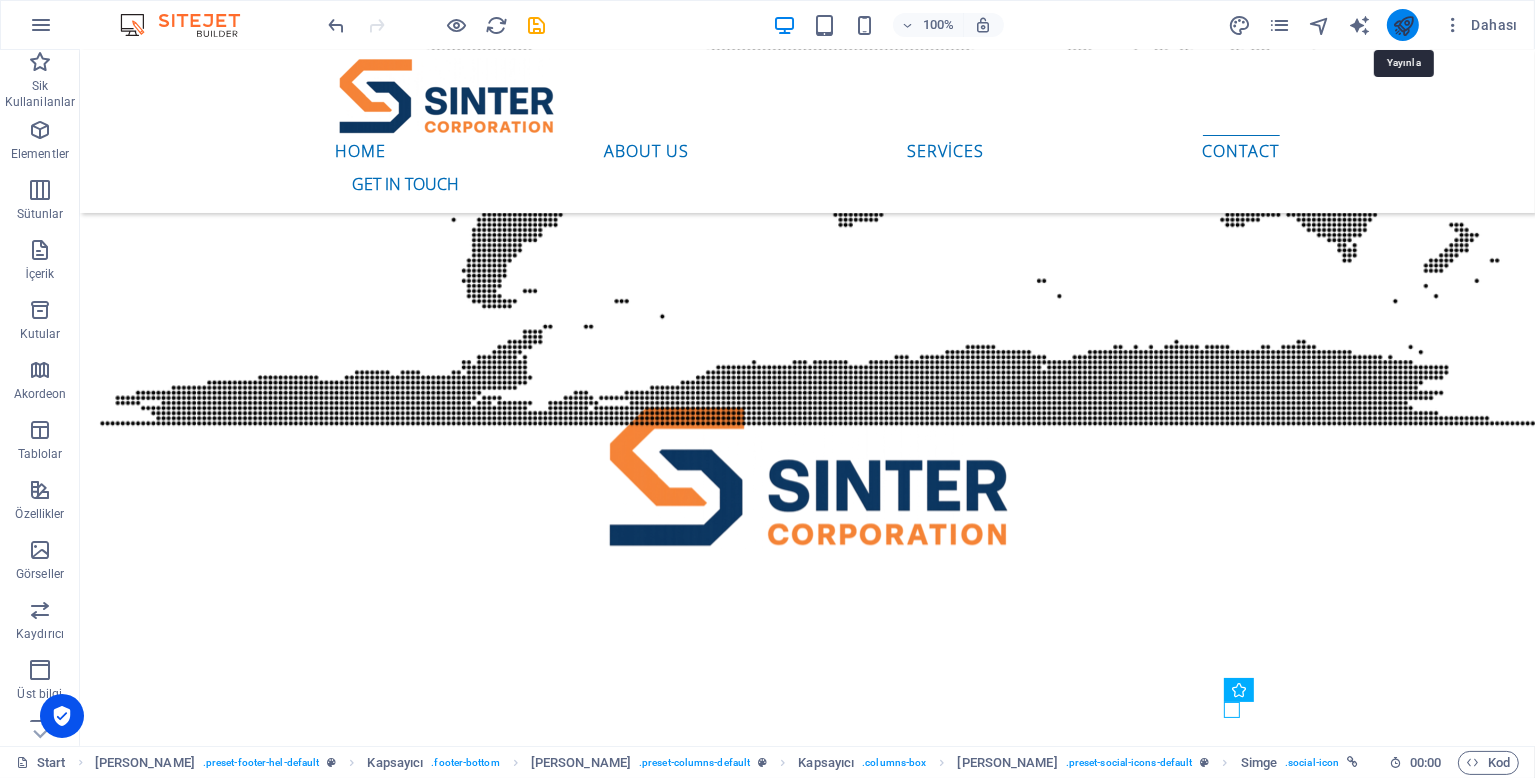 click at bounding box center [1403, 25] 